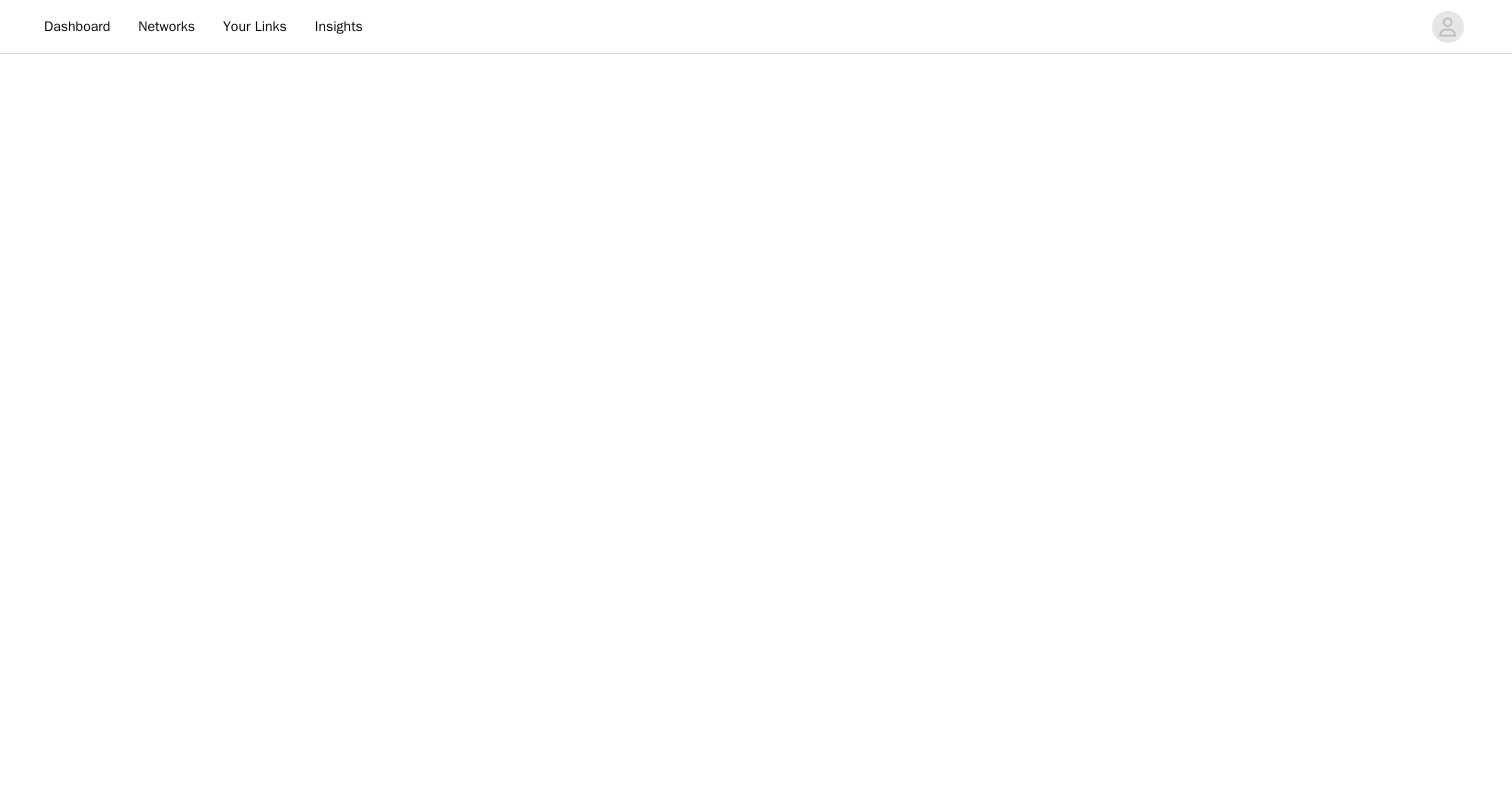 scroll, scrollTop: 0, scrollLeft: 0, axis: both 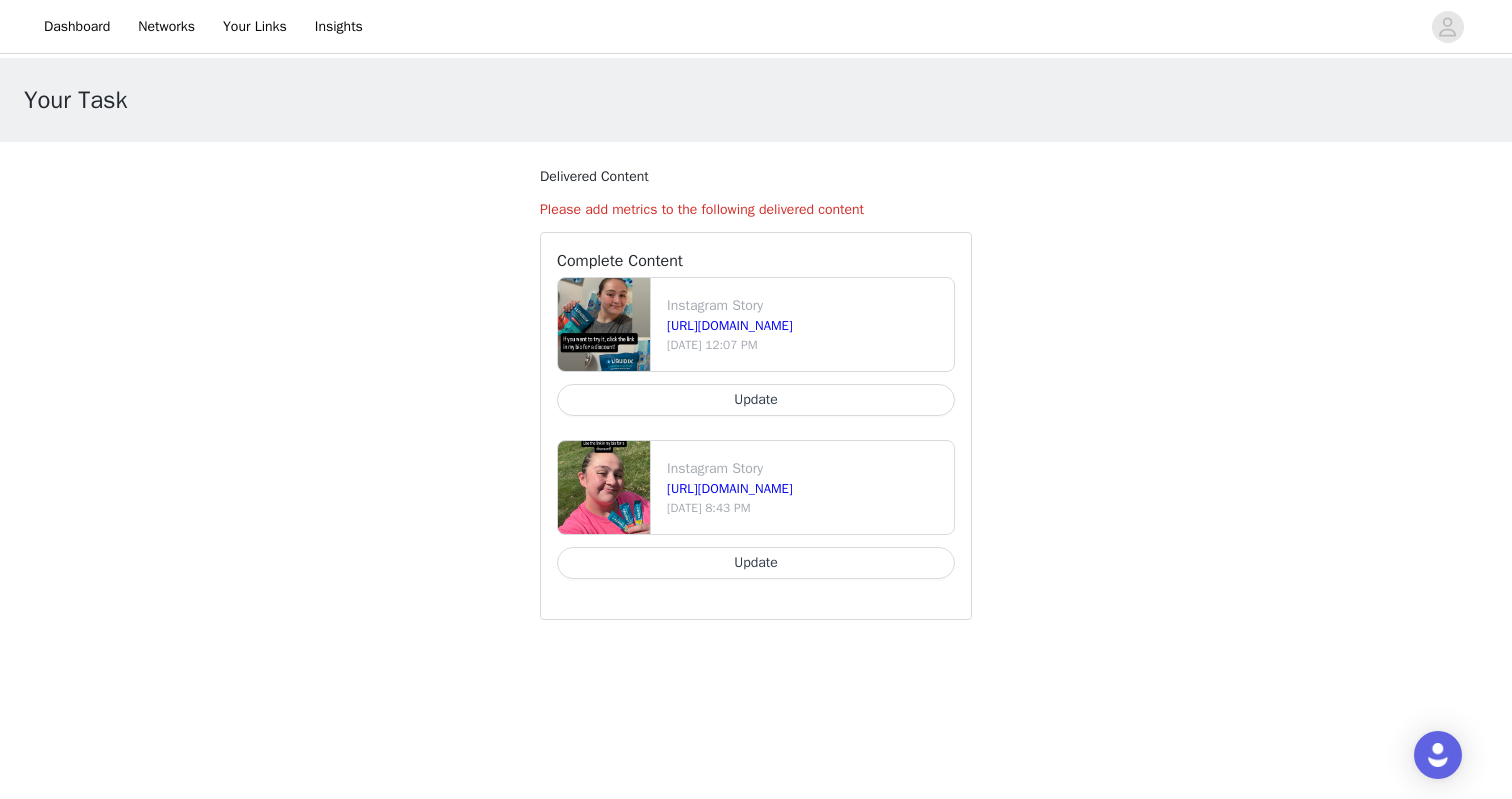 click on "Update" at bounding box center (756, 563) 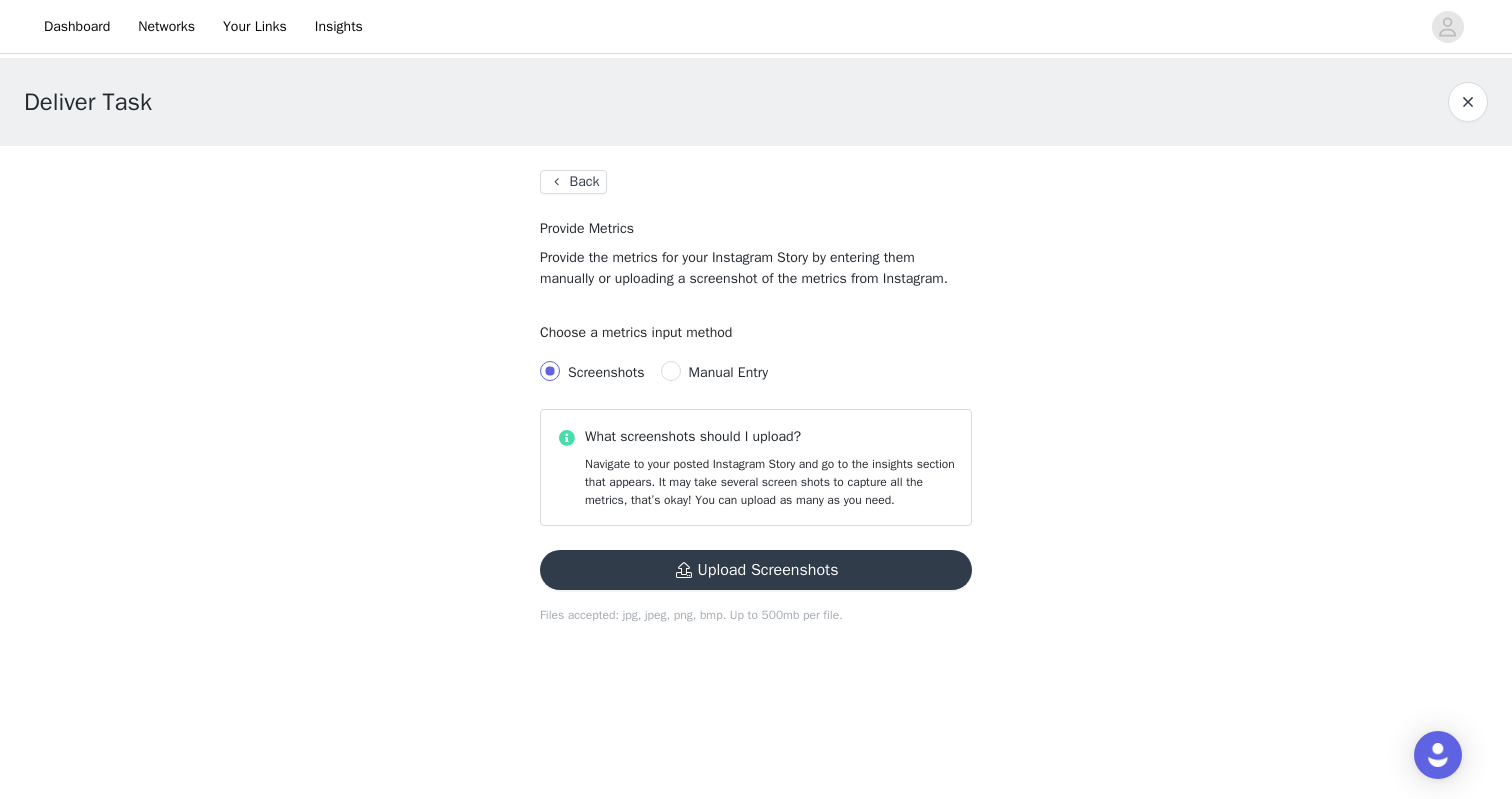 click on "Manual Entry" at bounding box center (728, 372) 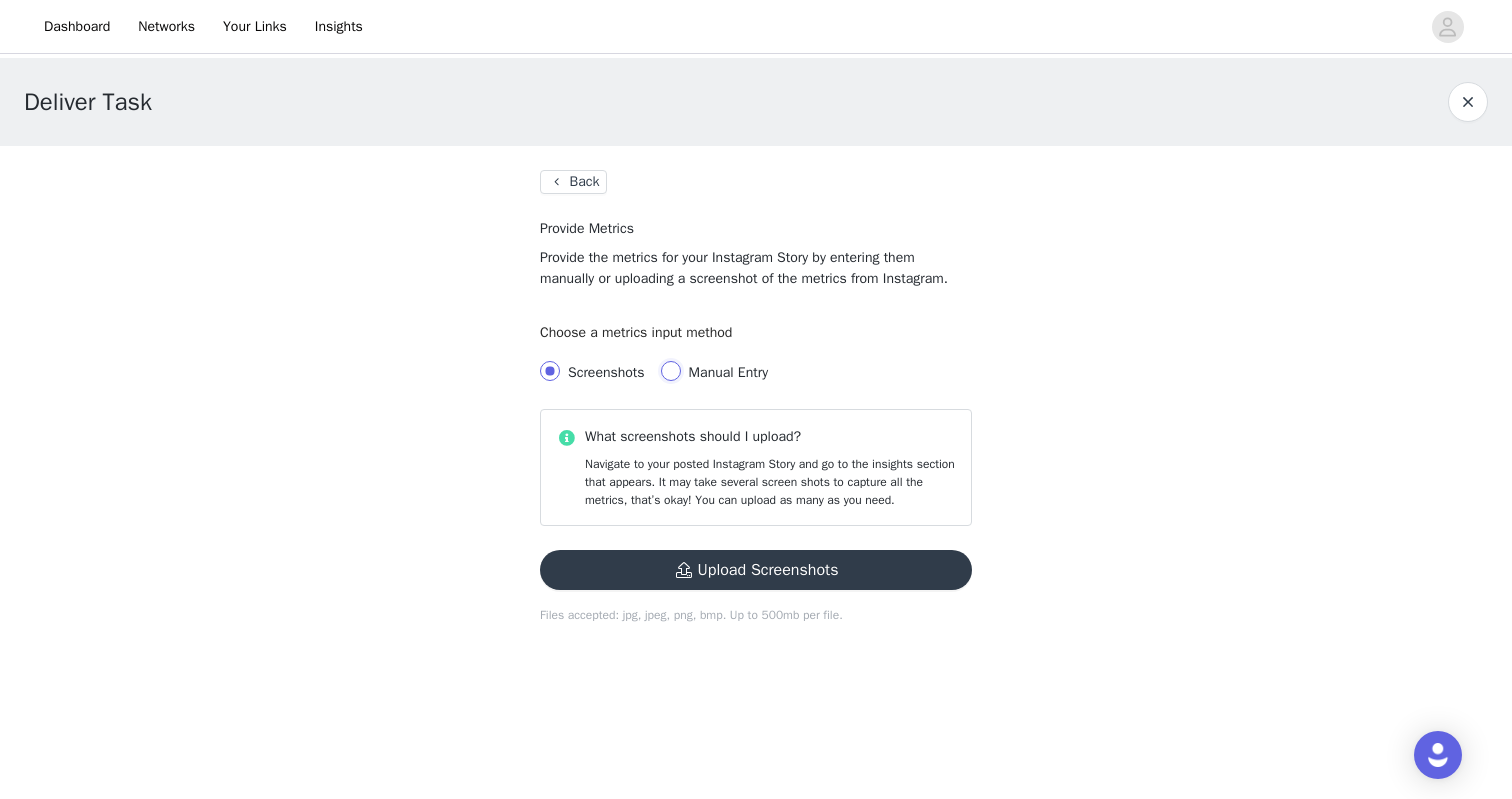 click on "Manual Entry" at bounding box center [671, 371] 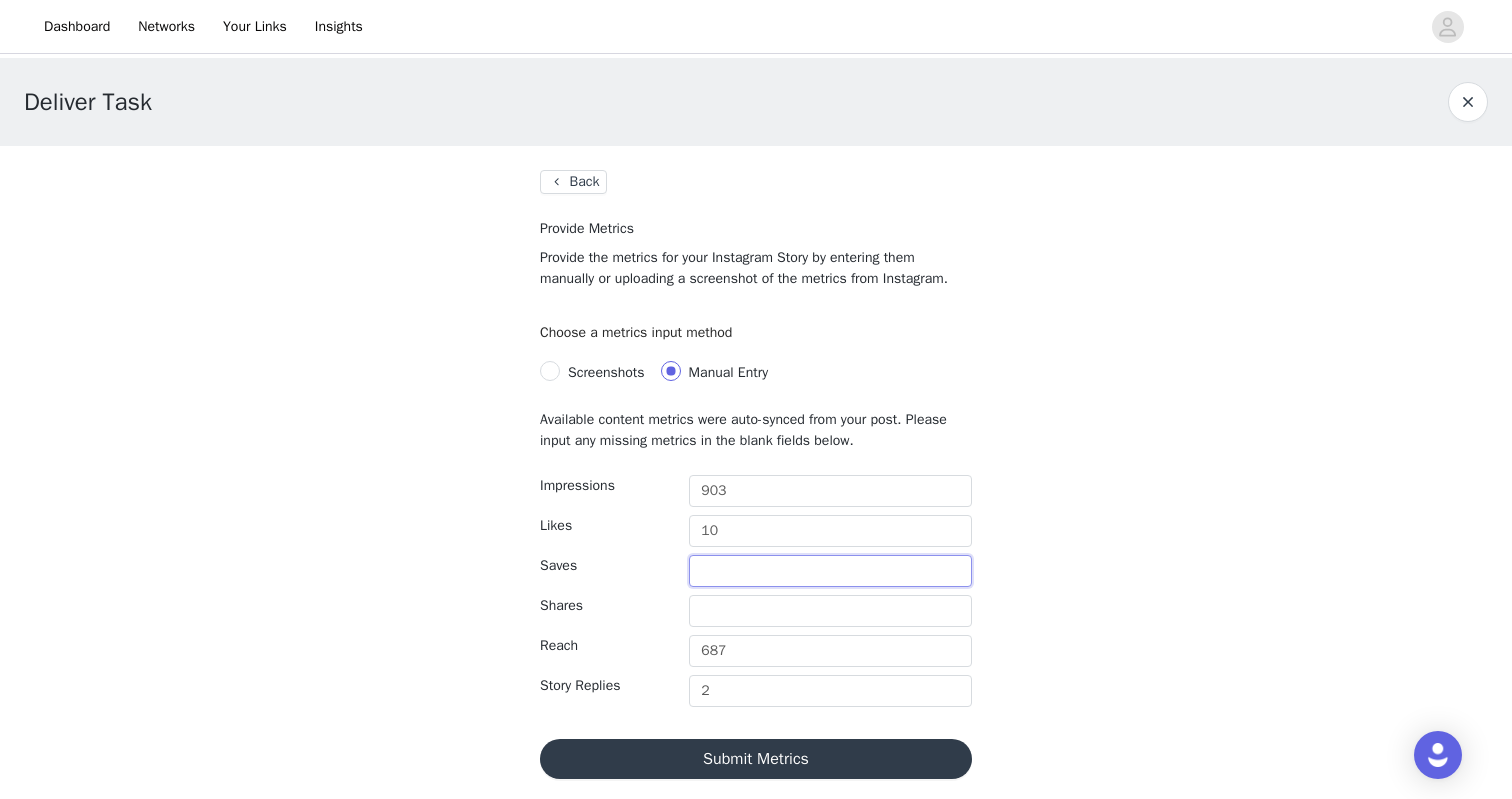 click at bounding box center [830, 571] 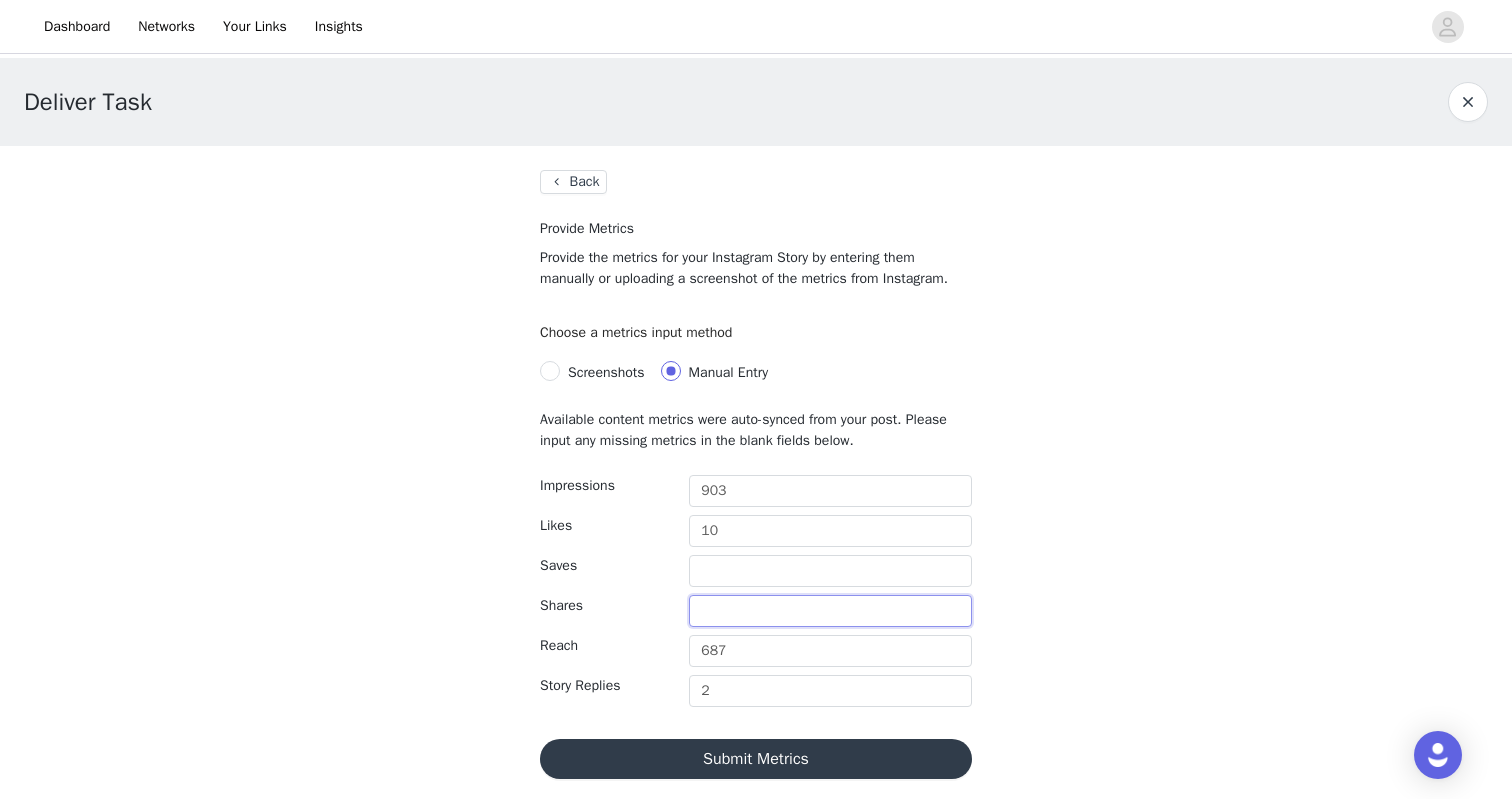 click at bounding box center (830, 611) 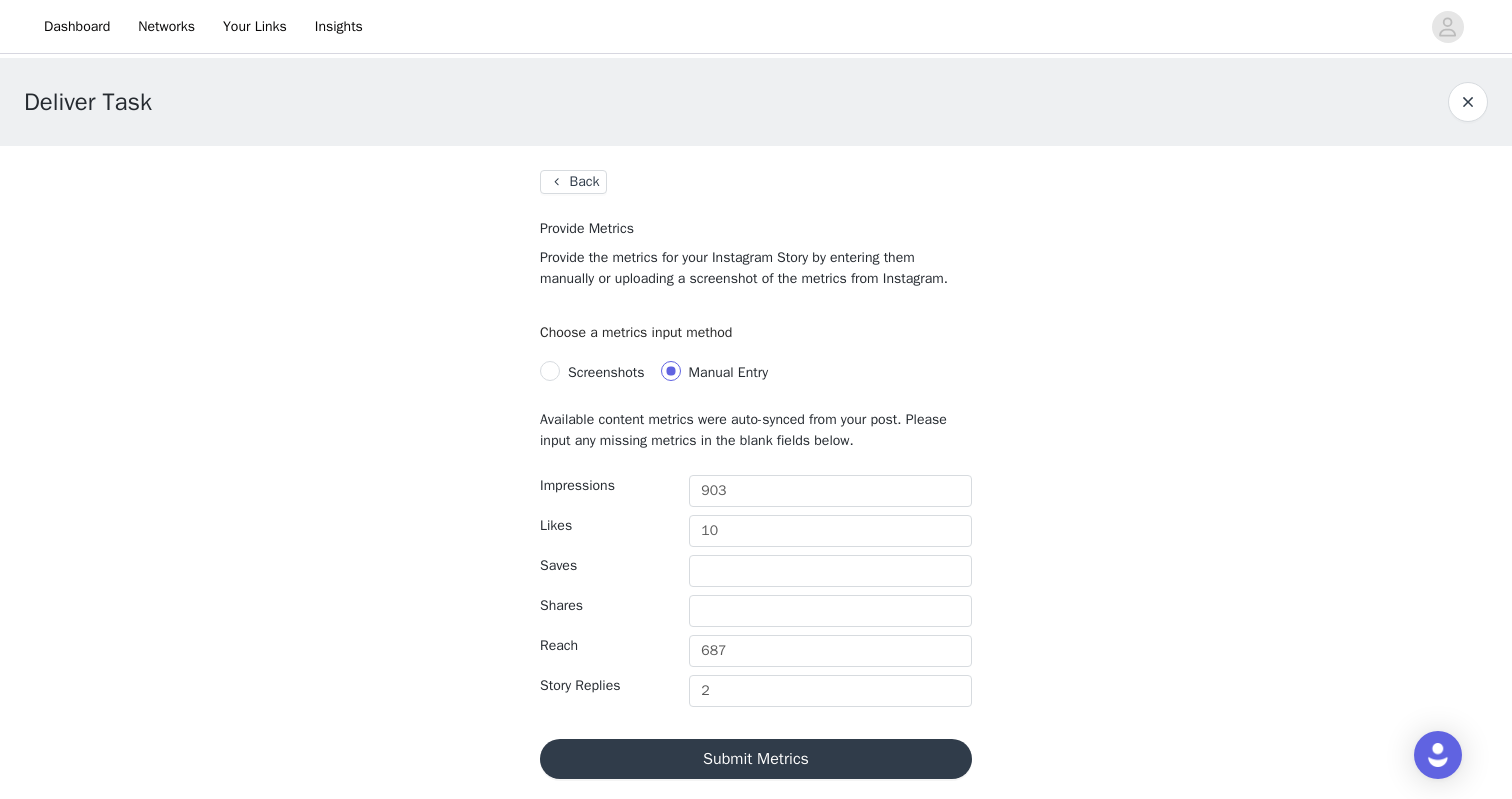 click on "Submit Metrics" at bounding box center [756, 759] 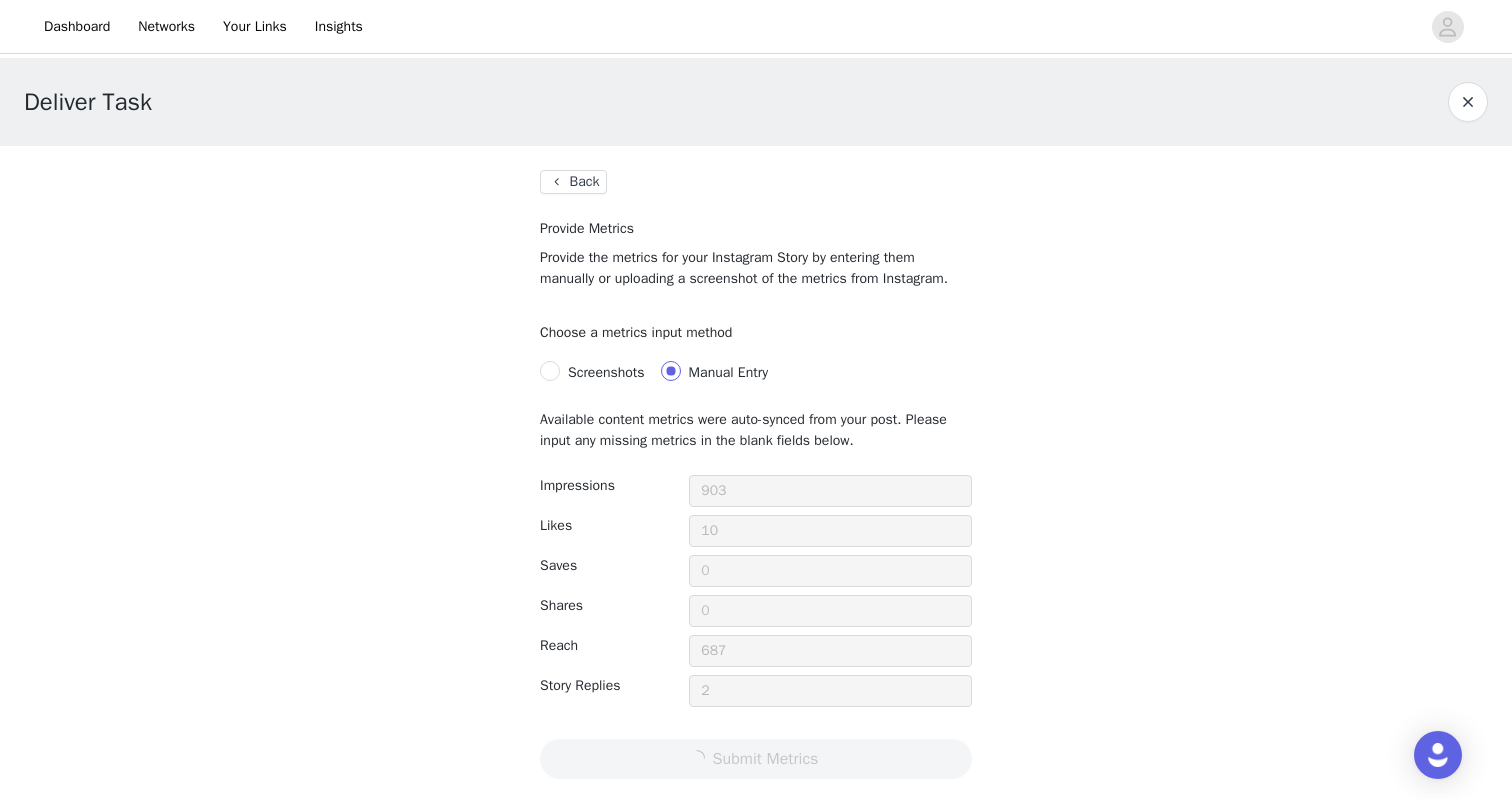 scroll, scrollTop: 4, scrollLeft: 0, axis: vertical 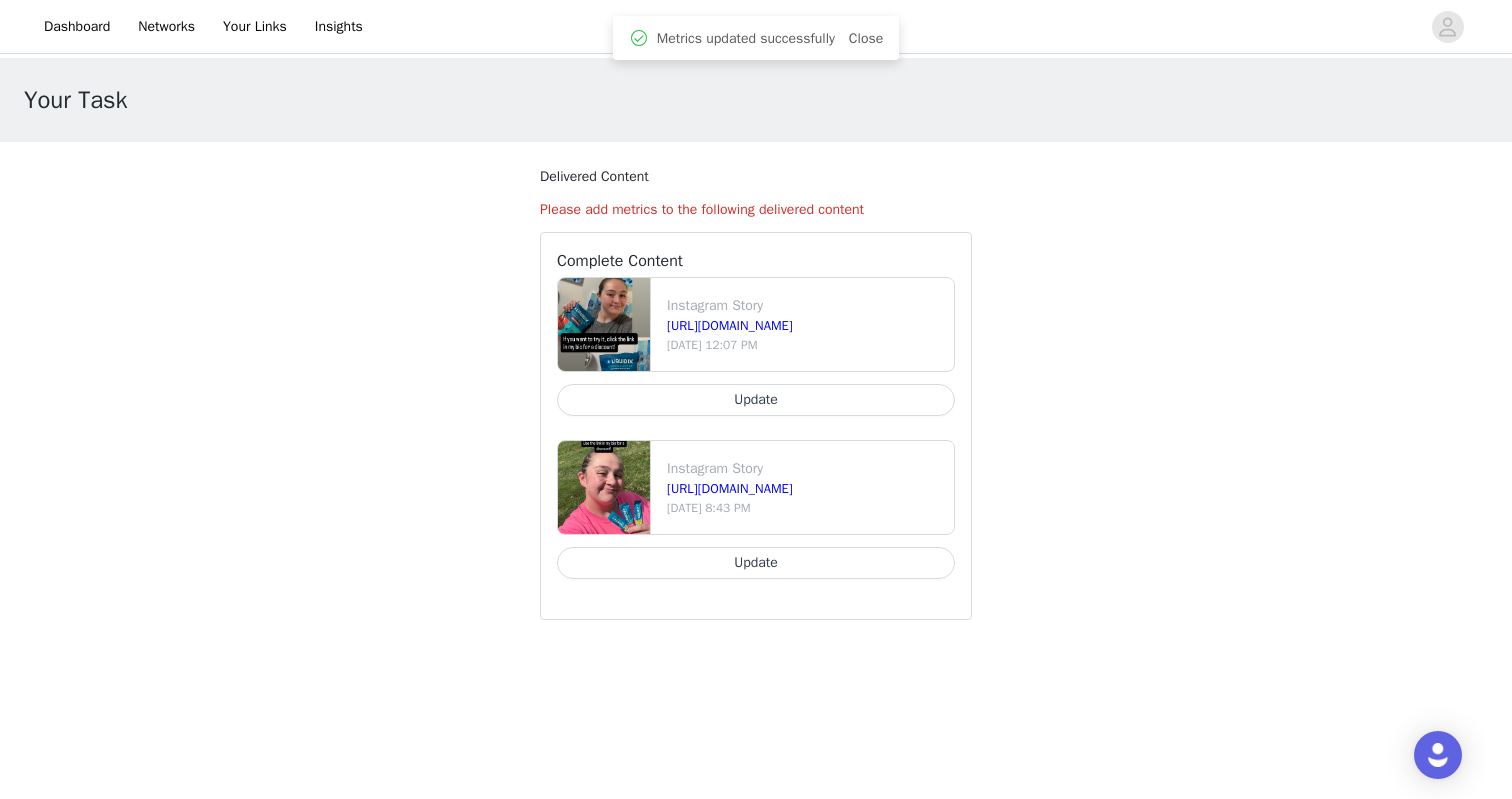 click on "Update" at bounding box center [756, 400] 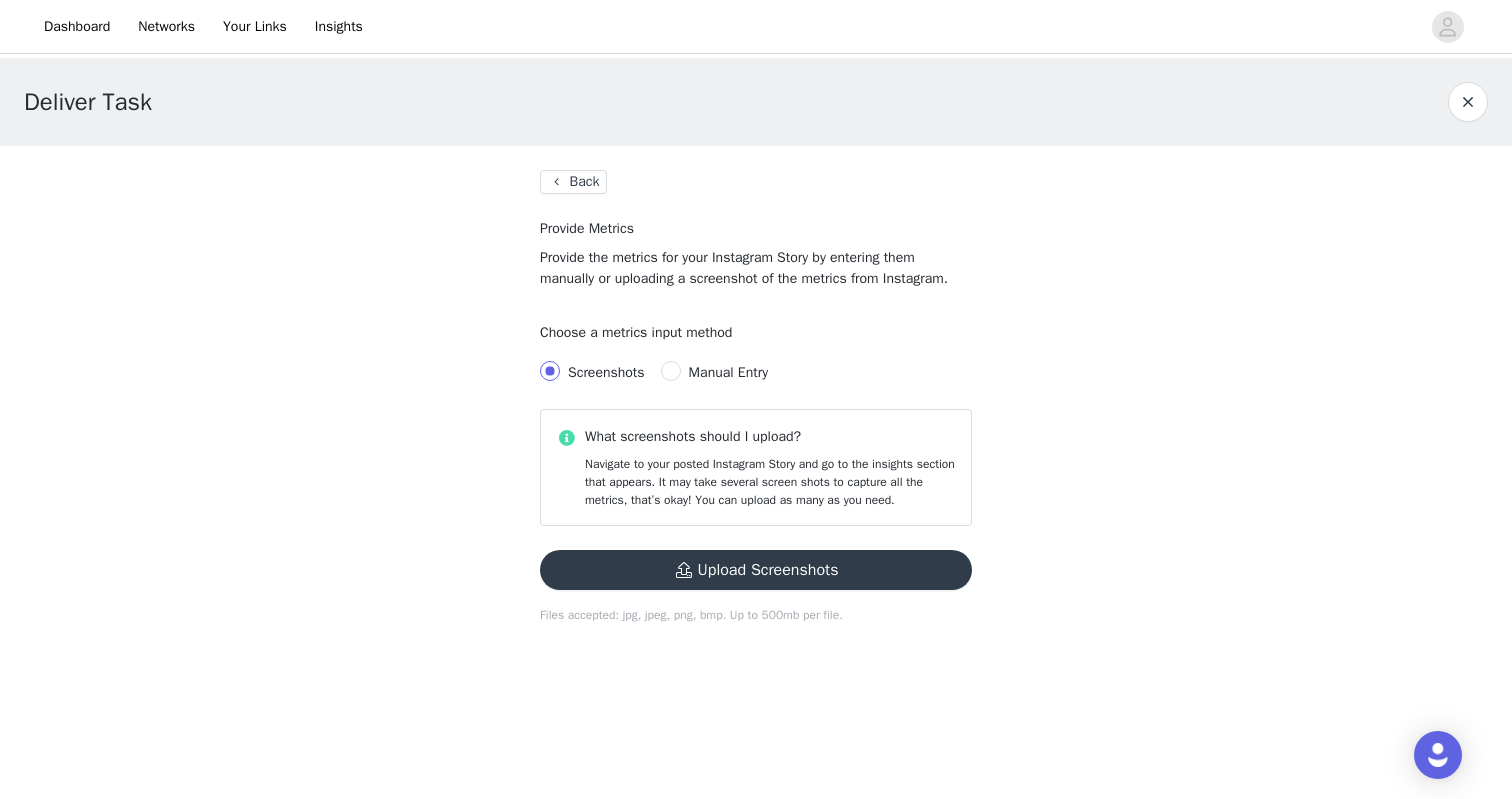 click on "Screenshots Manual Entry" at bounding box center [756, 373] 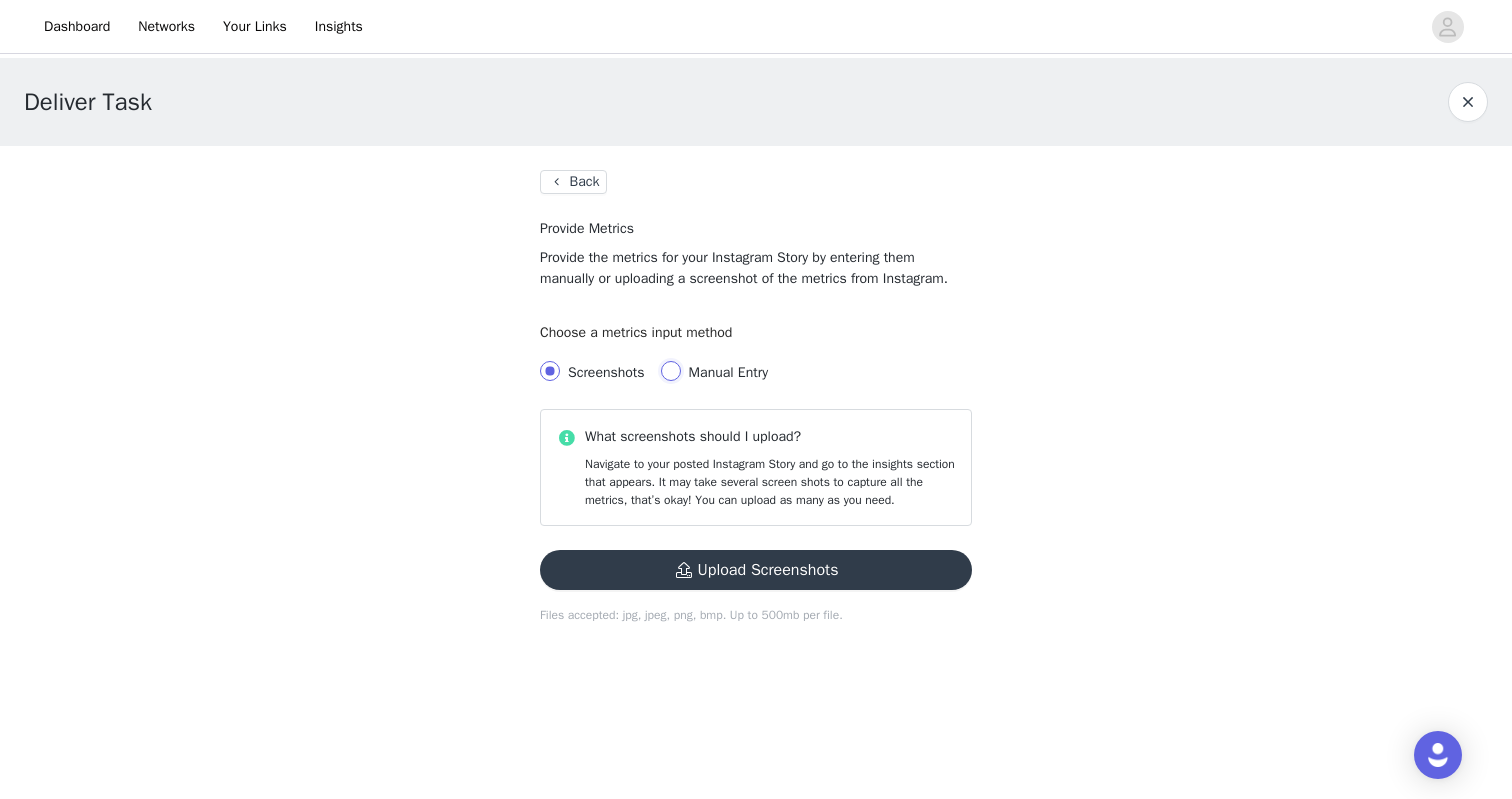 click on "Manual Entry" at bounding box center (671, 371) 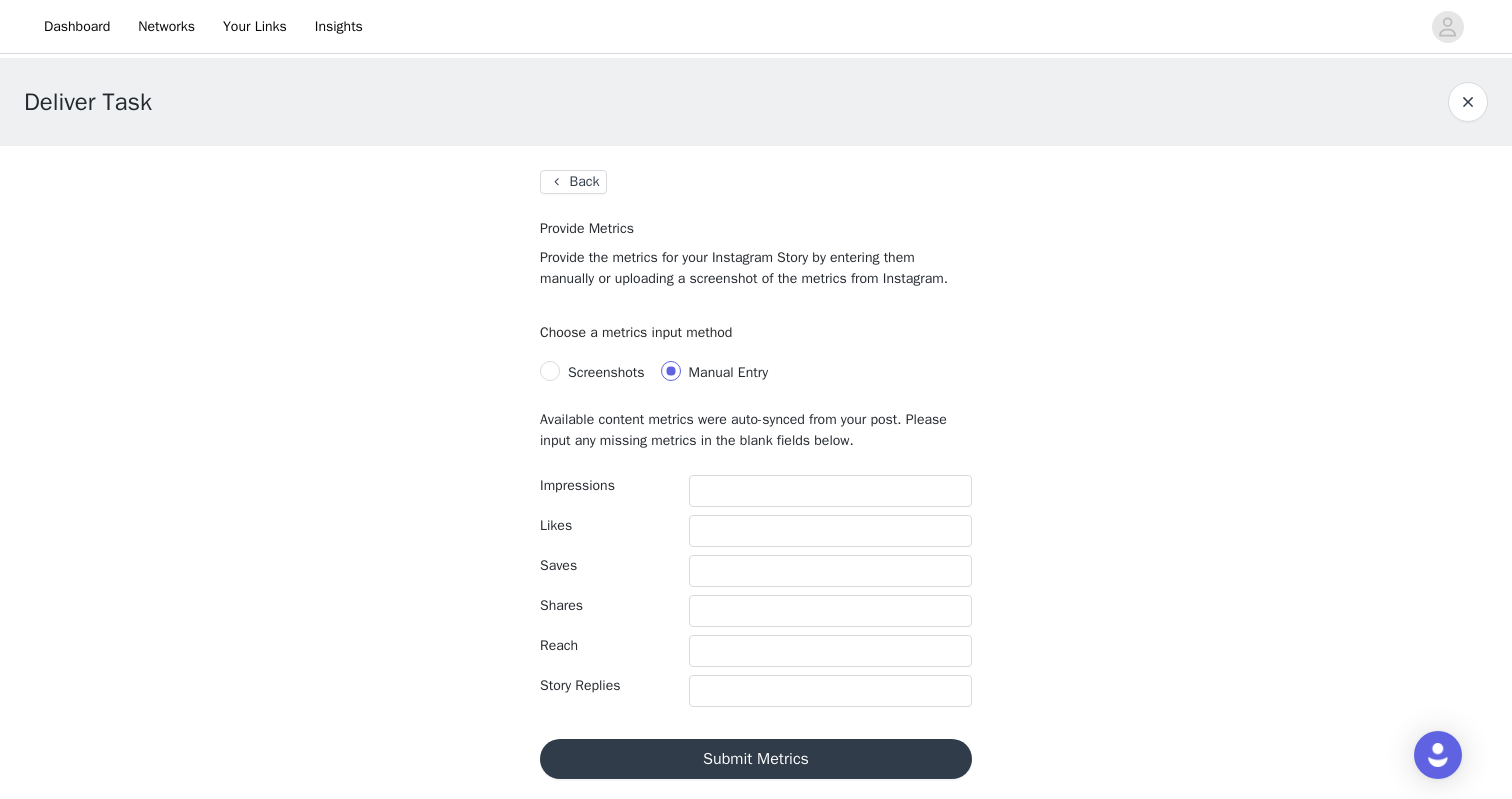 click on "Available content metrics were auto-synced from your post. Please input any missing metrics in the blank fields below.   Impressions   Likes   Saves   Shares   Reach   Story Replies     Submit Metrics" at bounding box center [756, 594] 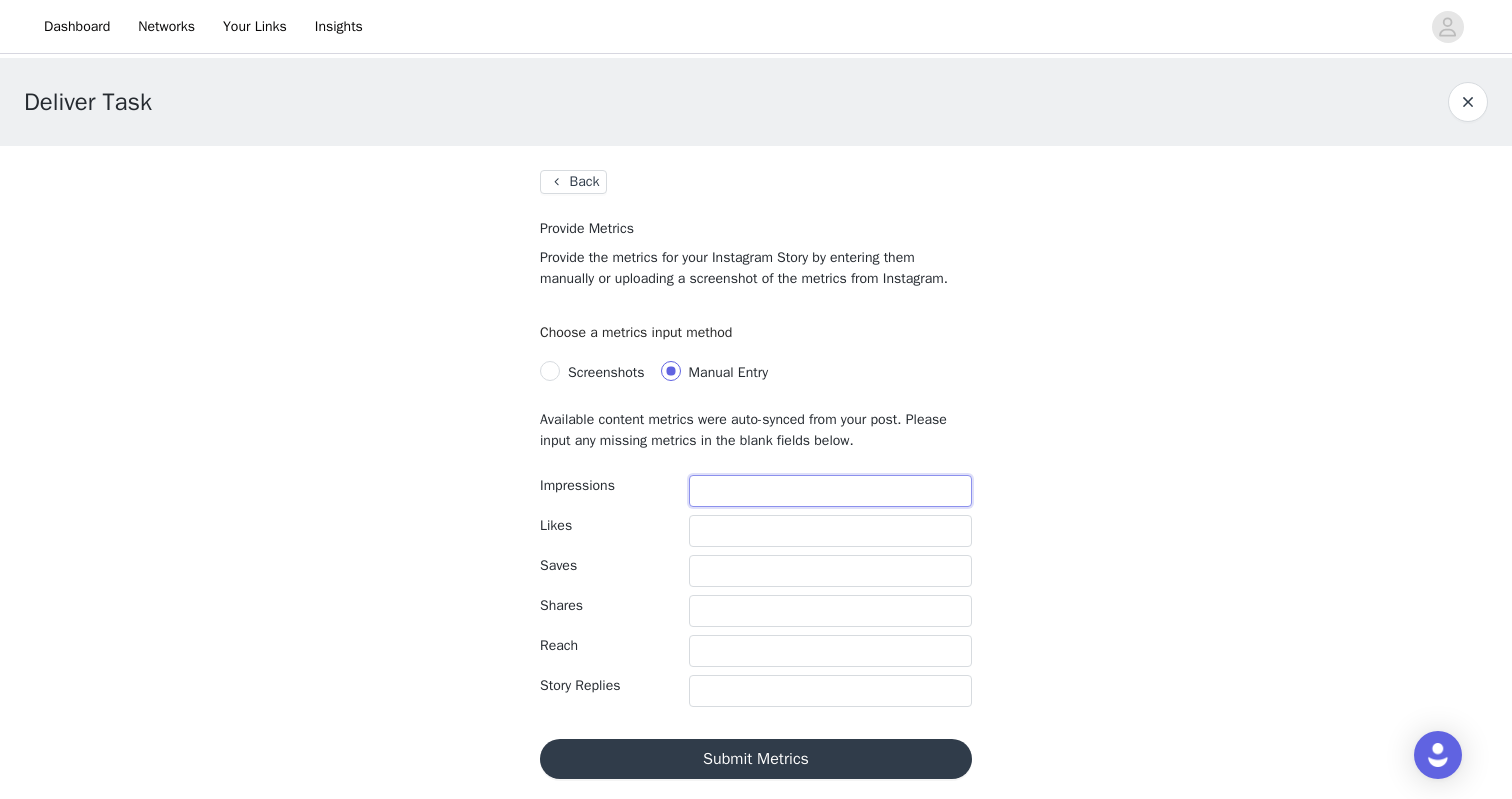 click at bounding box center [830, 491] 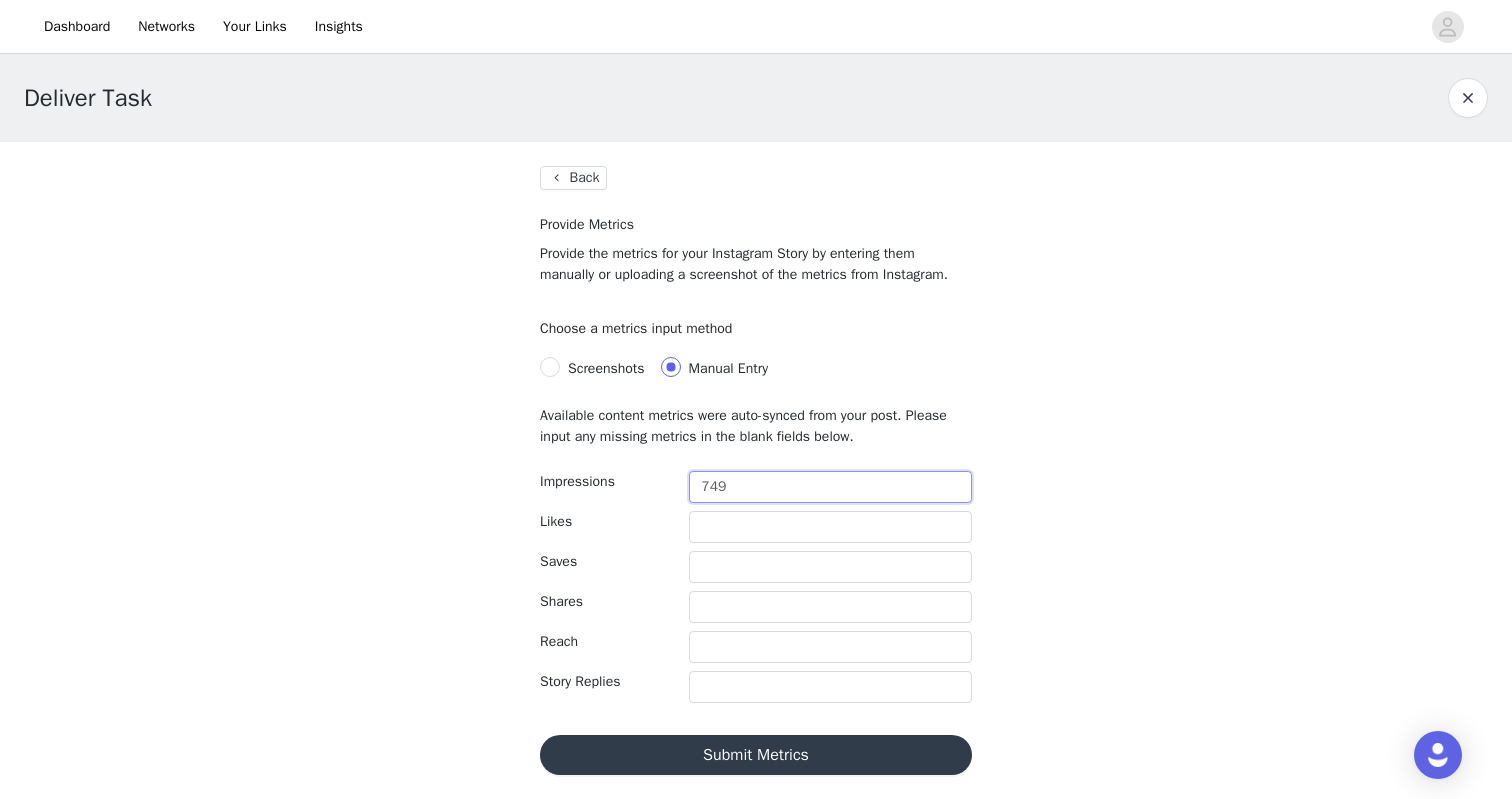 type on "749" 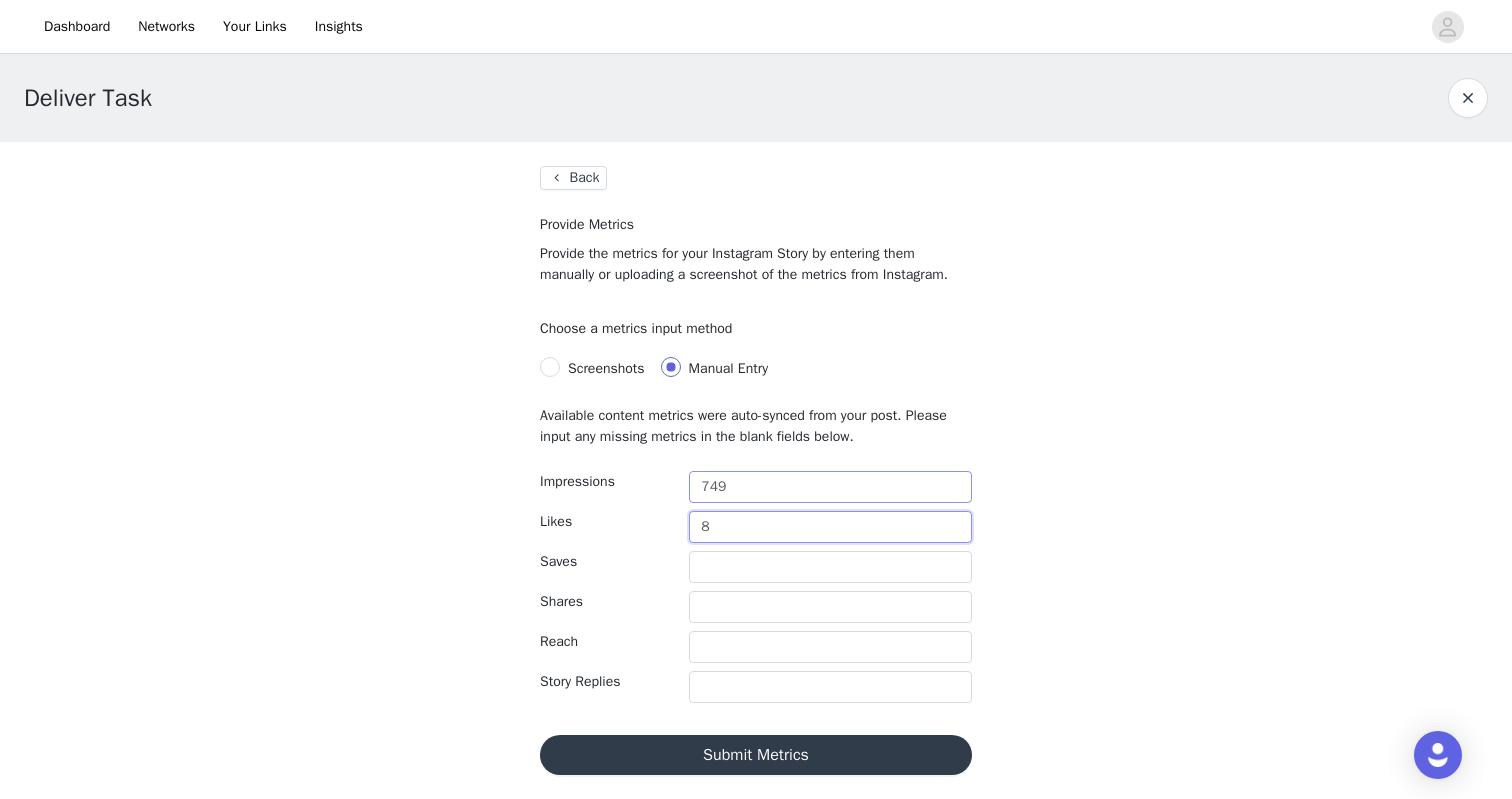 type on "8" 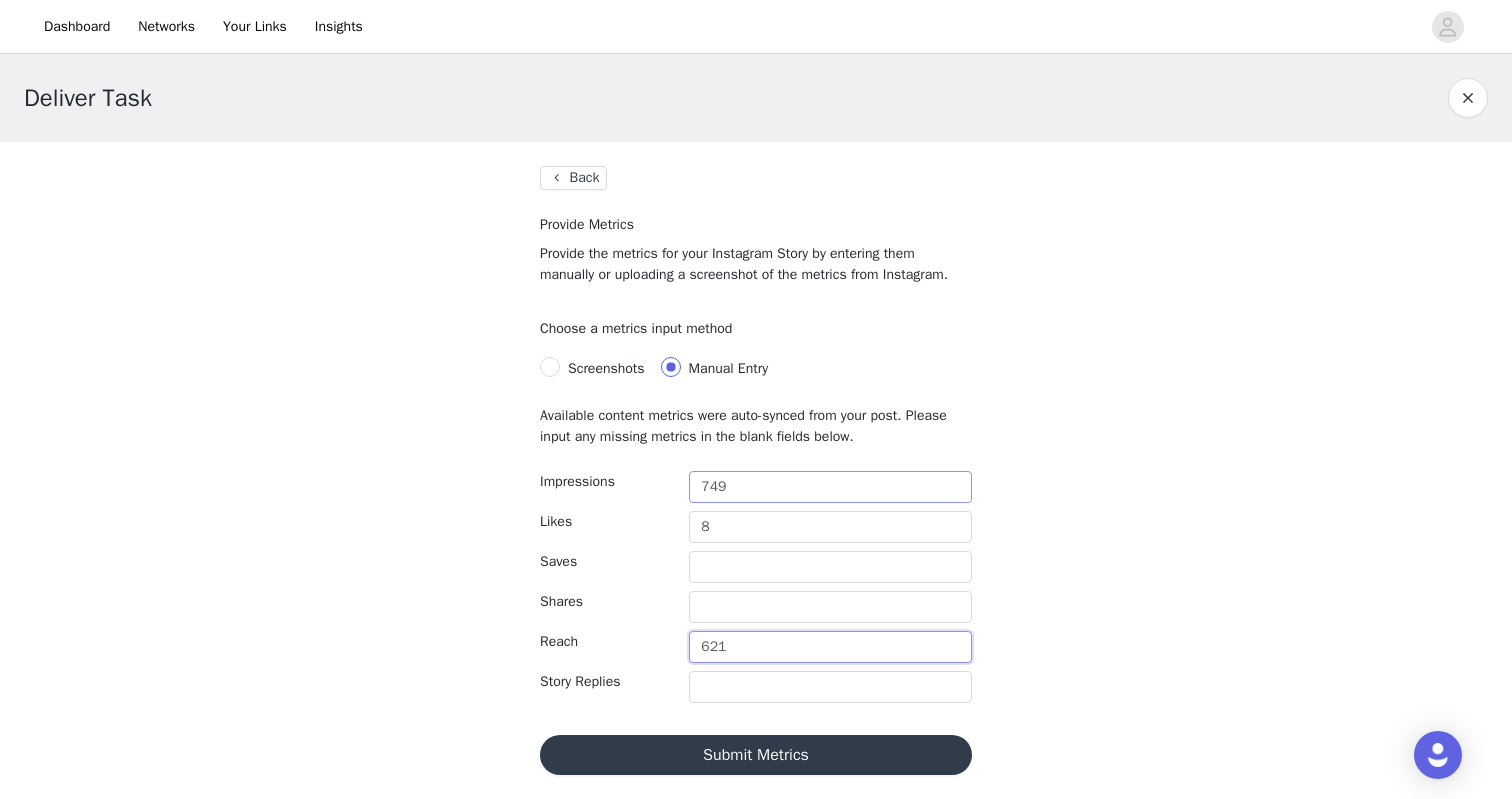 type on "621" 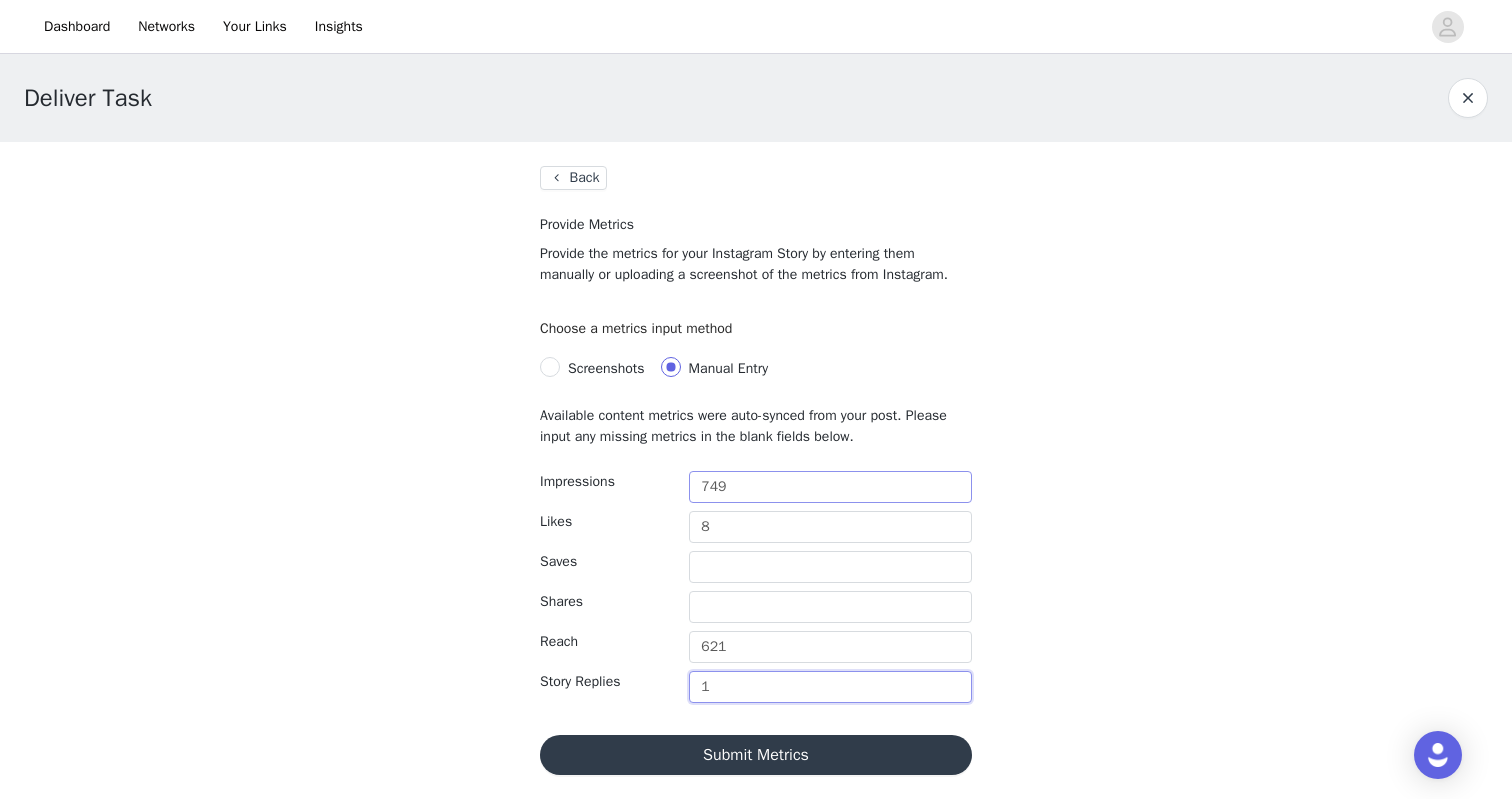 type on "1" 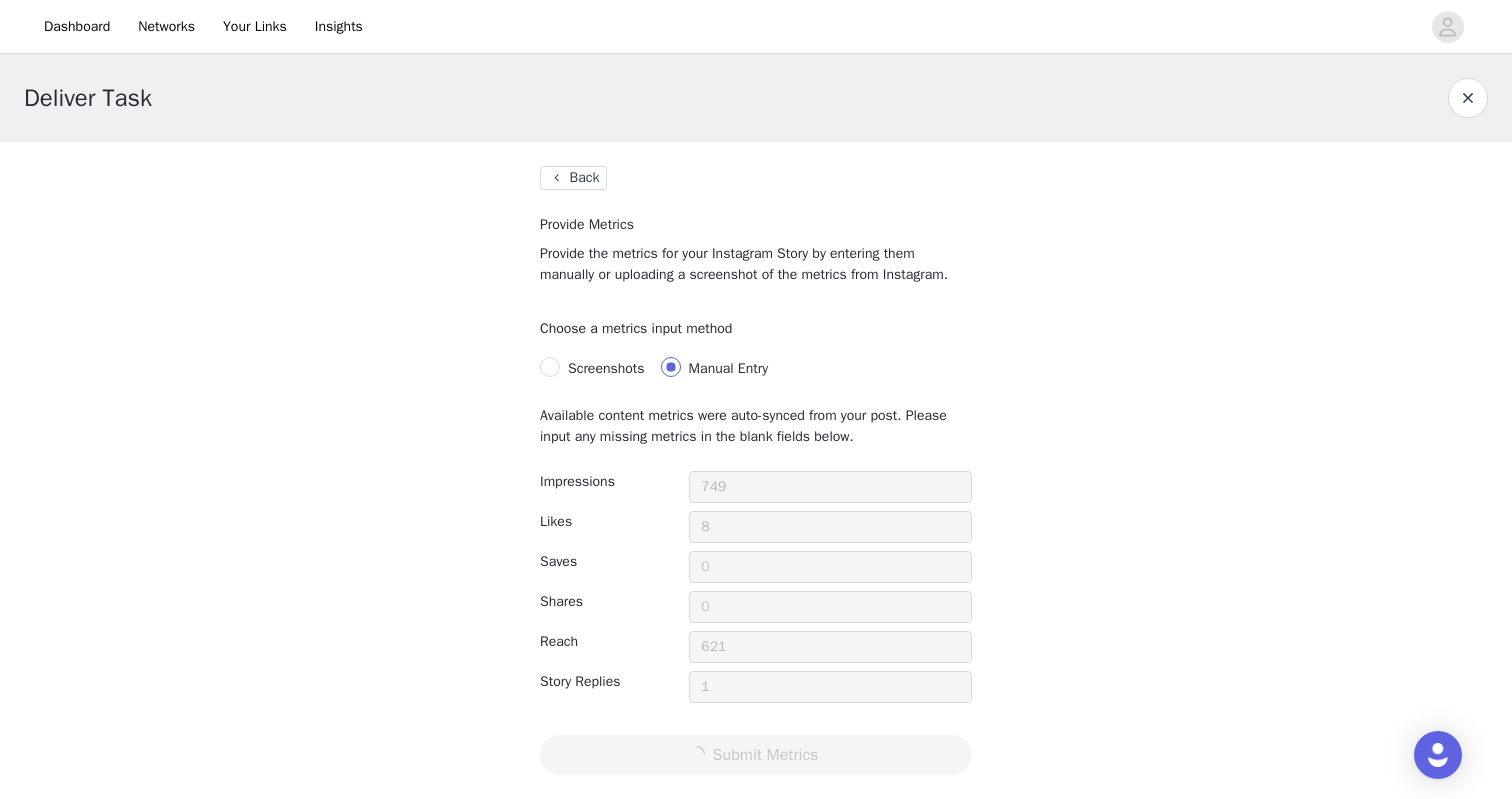 scroll, scrollTop: 0, scrollLeft: 0, axis: both 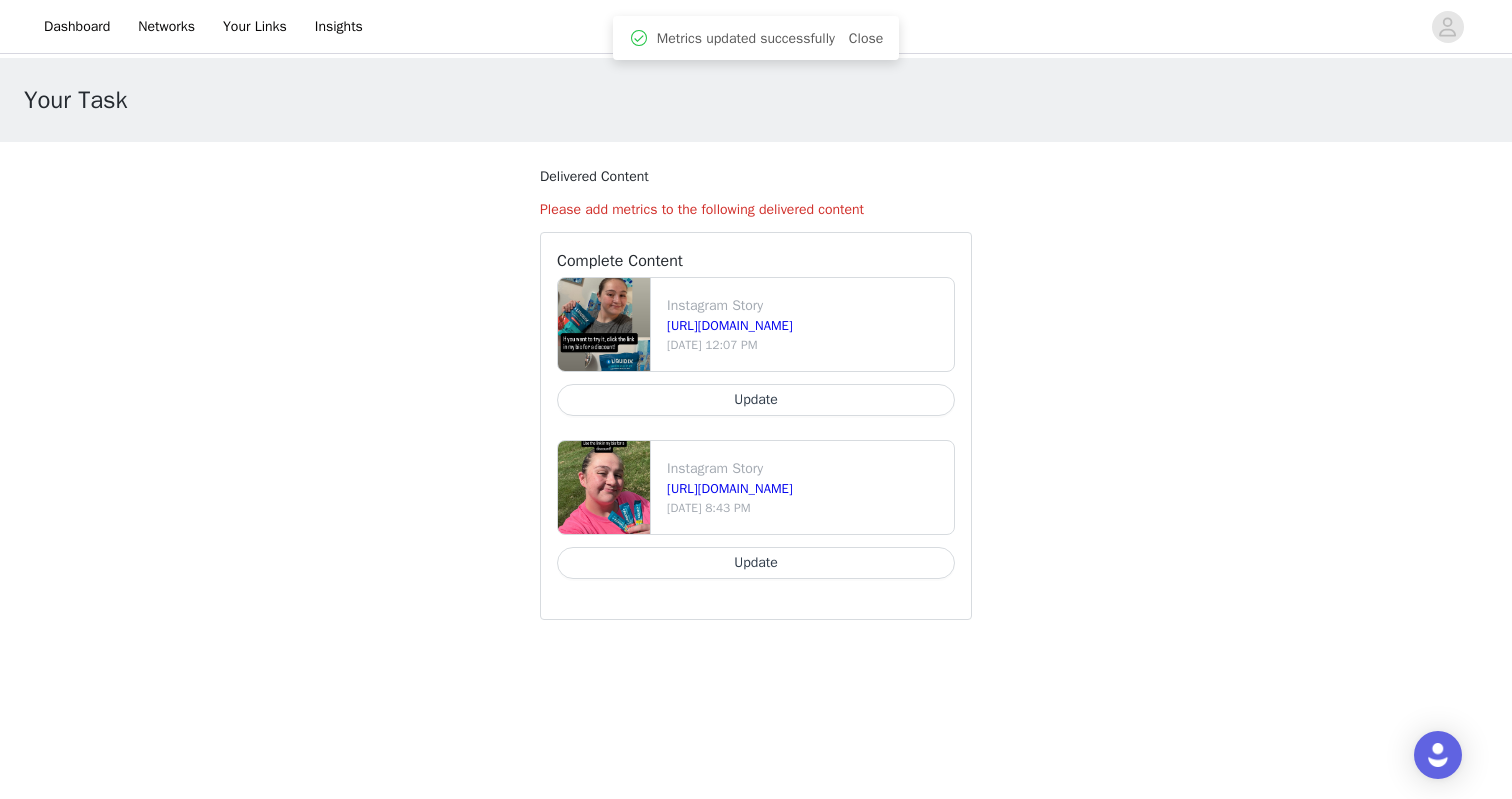 click on "Your Task
Delivered Content   Please add metrics to the following delivered content     Complete Content     Instagram Story   [URL][DOMAIN_NAME]   [DATE] 12:07 PM         Update   Instagram Story   [URL][DOMAIN_NAME]   [DATE] 8:43 PM         Update" at bounding box center (756, 351) 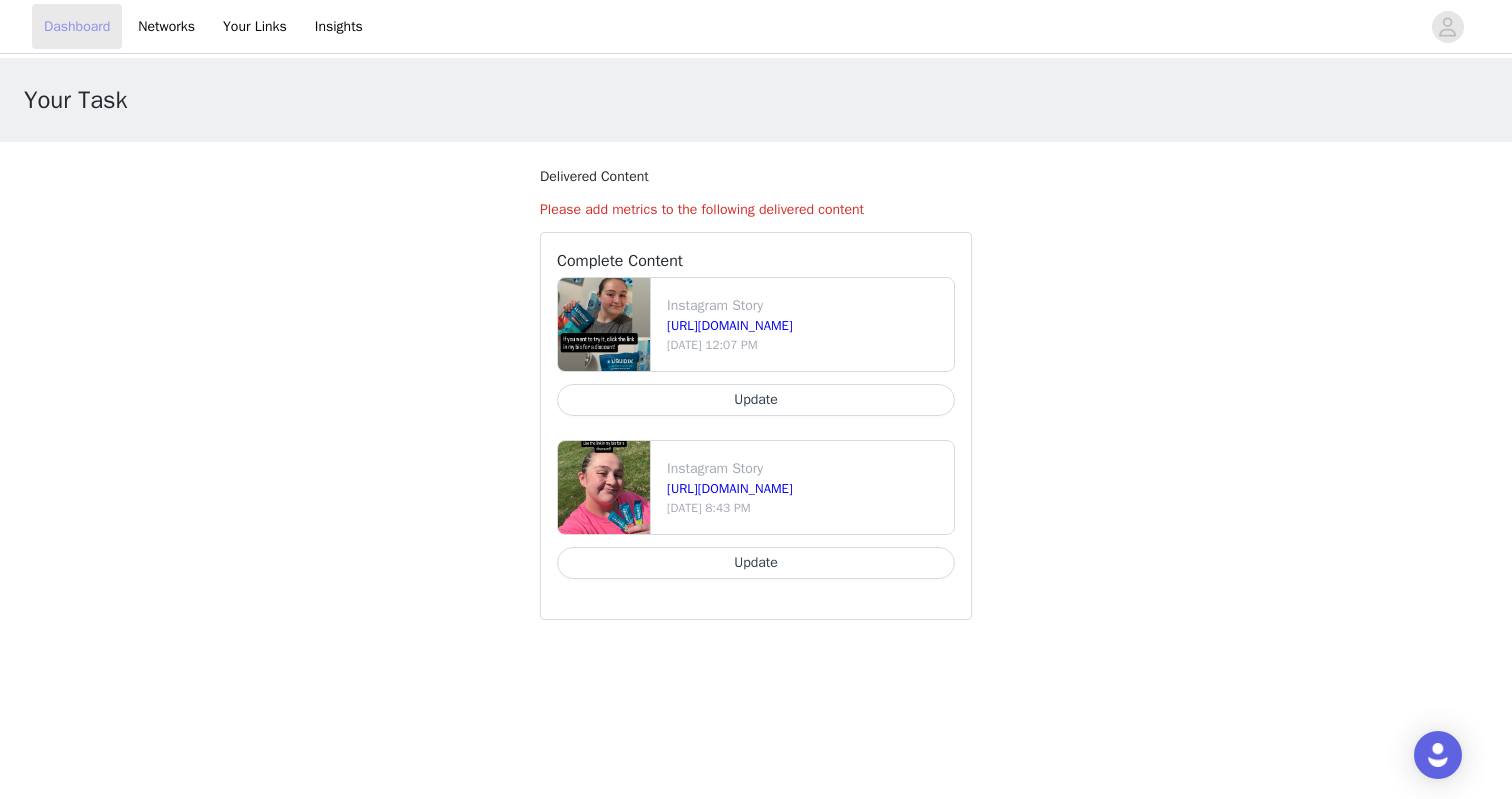 click on "Dashboard" at bounding box center [77, 26] 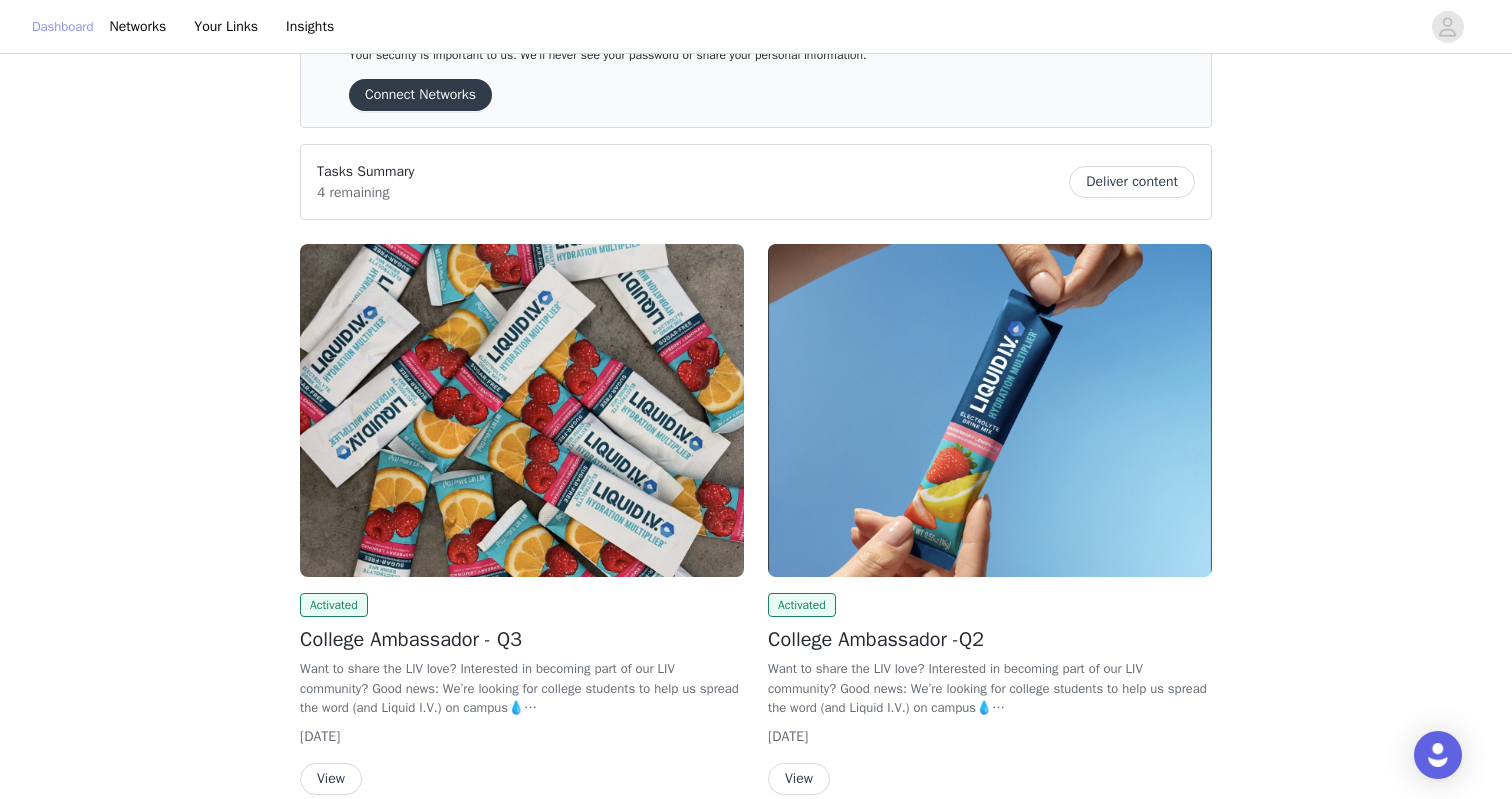 scroll, scrollTop: 69, scrollLeft: 0, axis: vertical 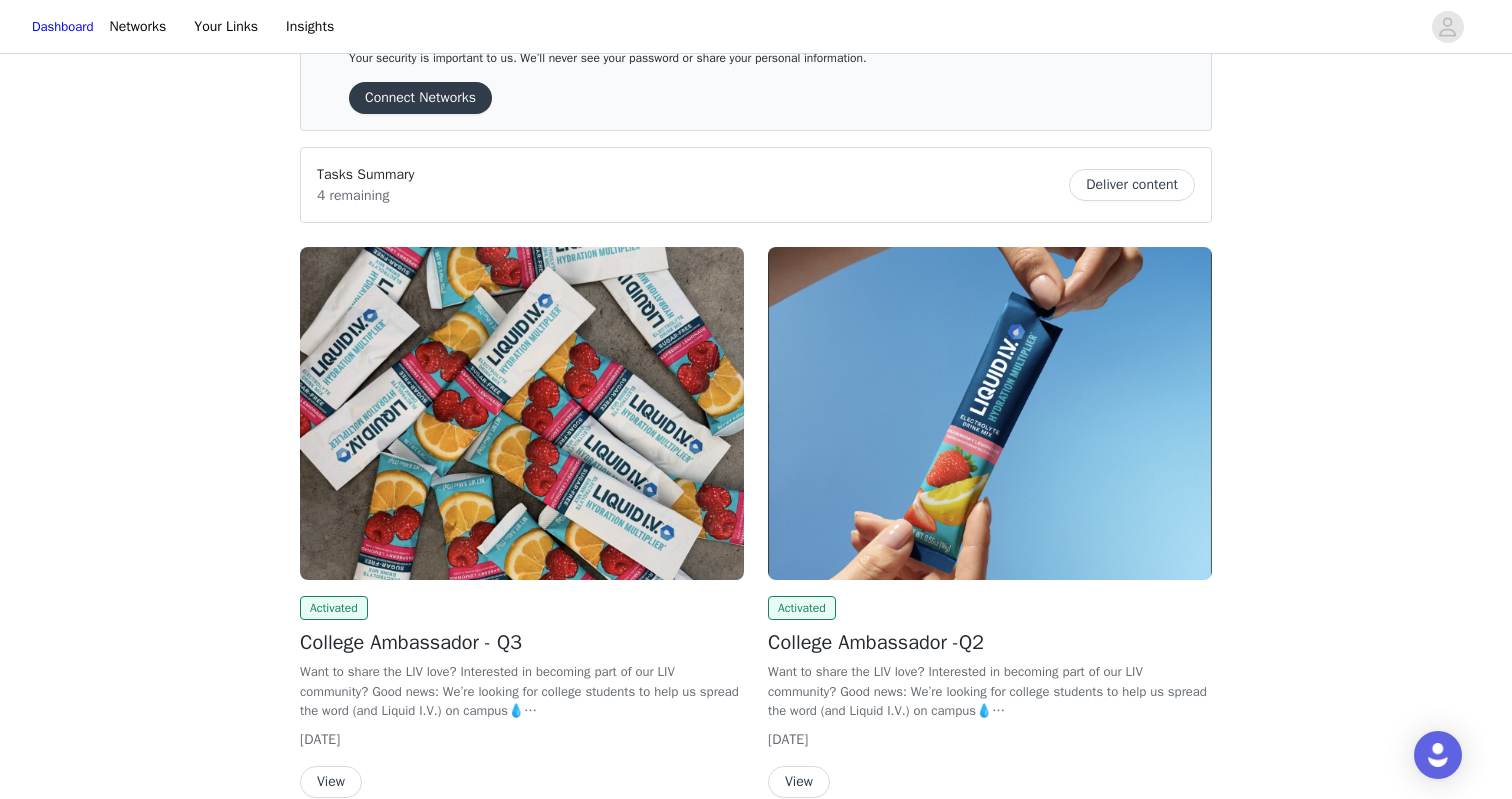 click on "Deliver content" at bounding box center [1132, 185] 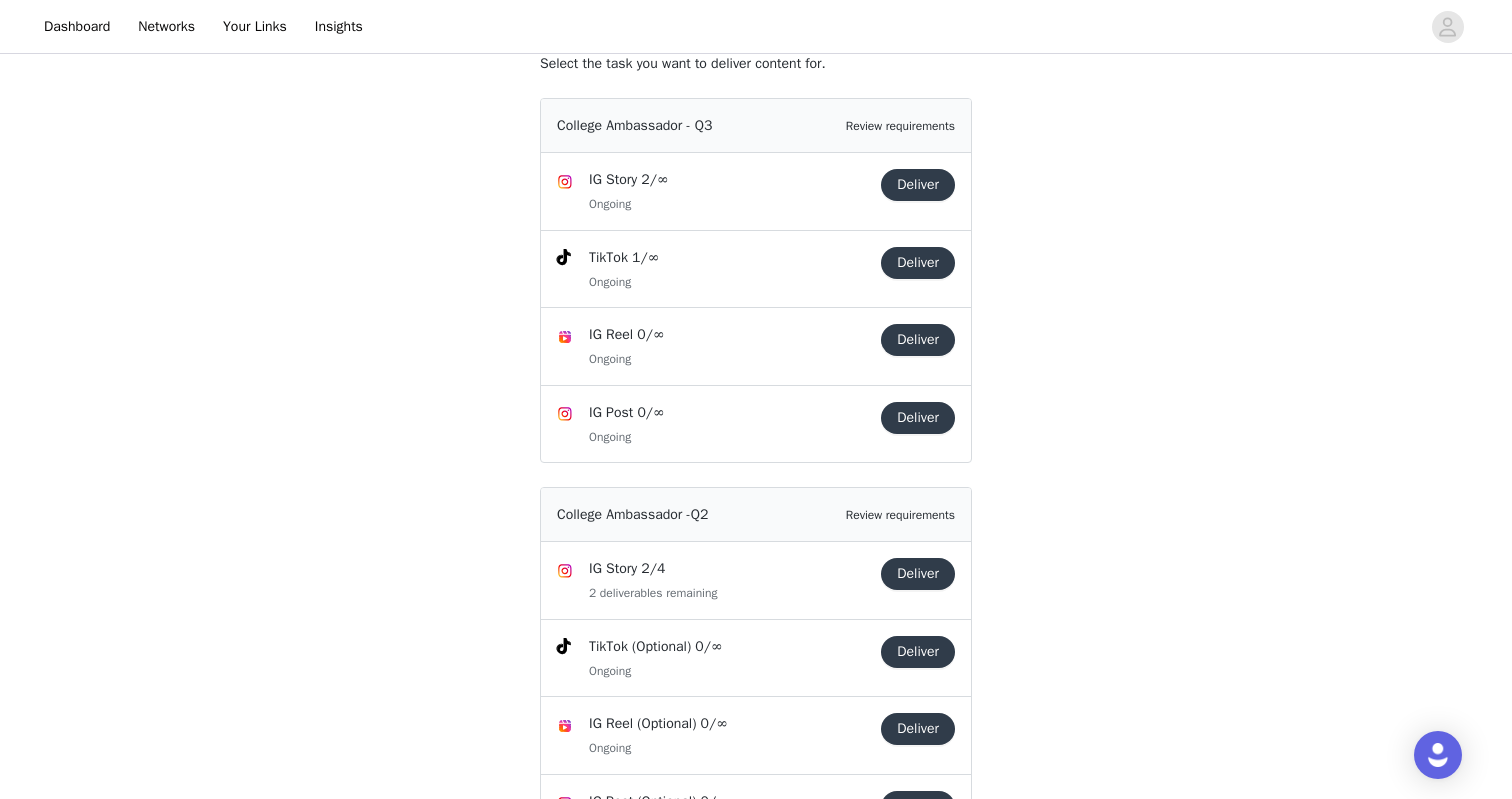 scroll, scrollTop: 159, scrollLeft: 0, axis: vertical 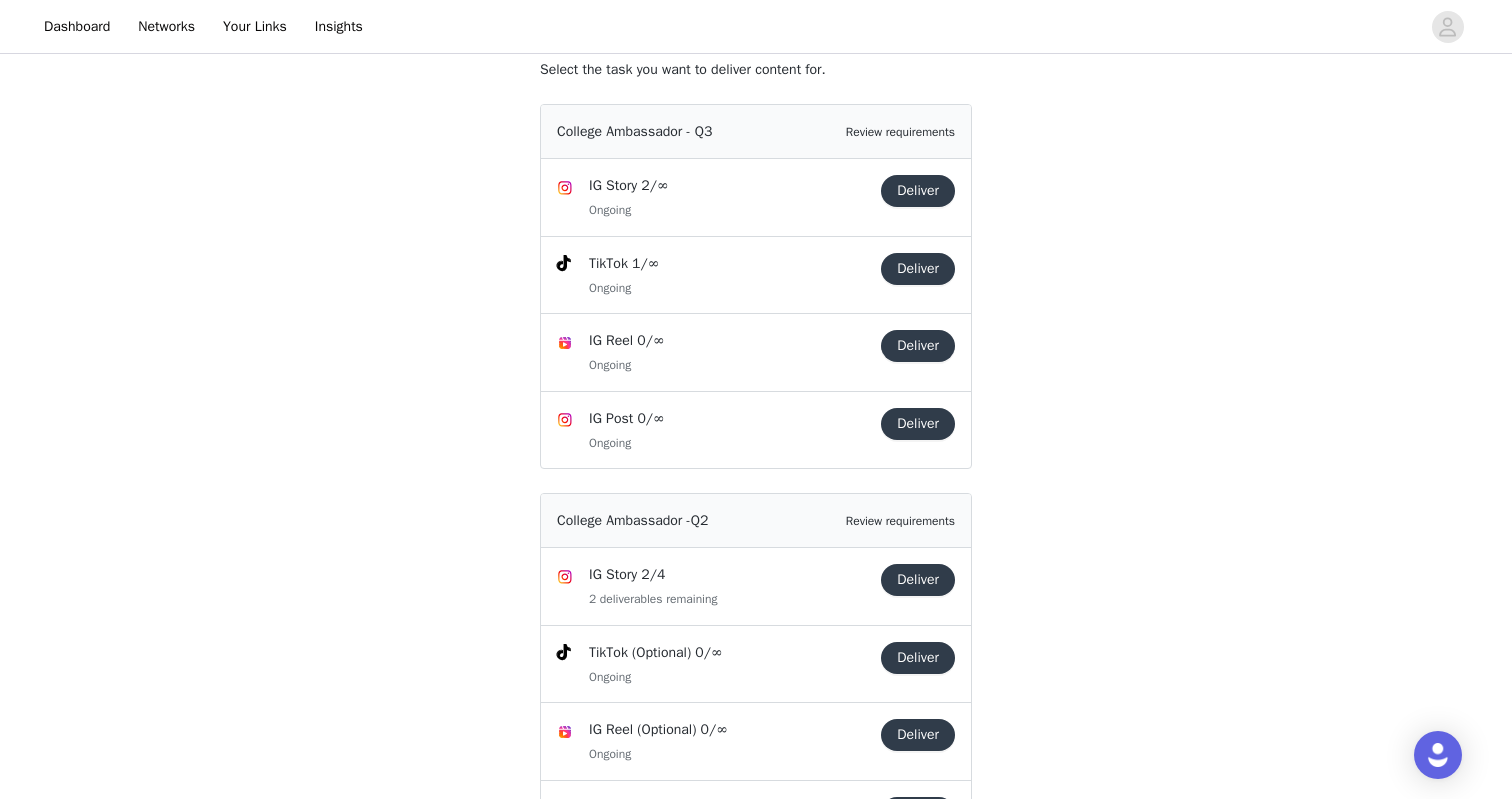 click on "Deliver" at bounding box center (918, 580) 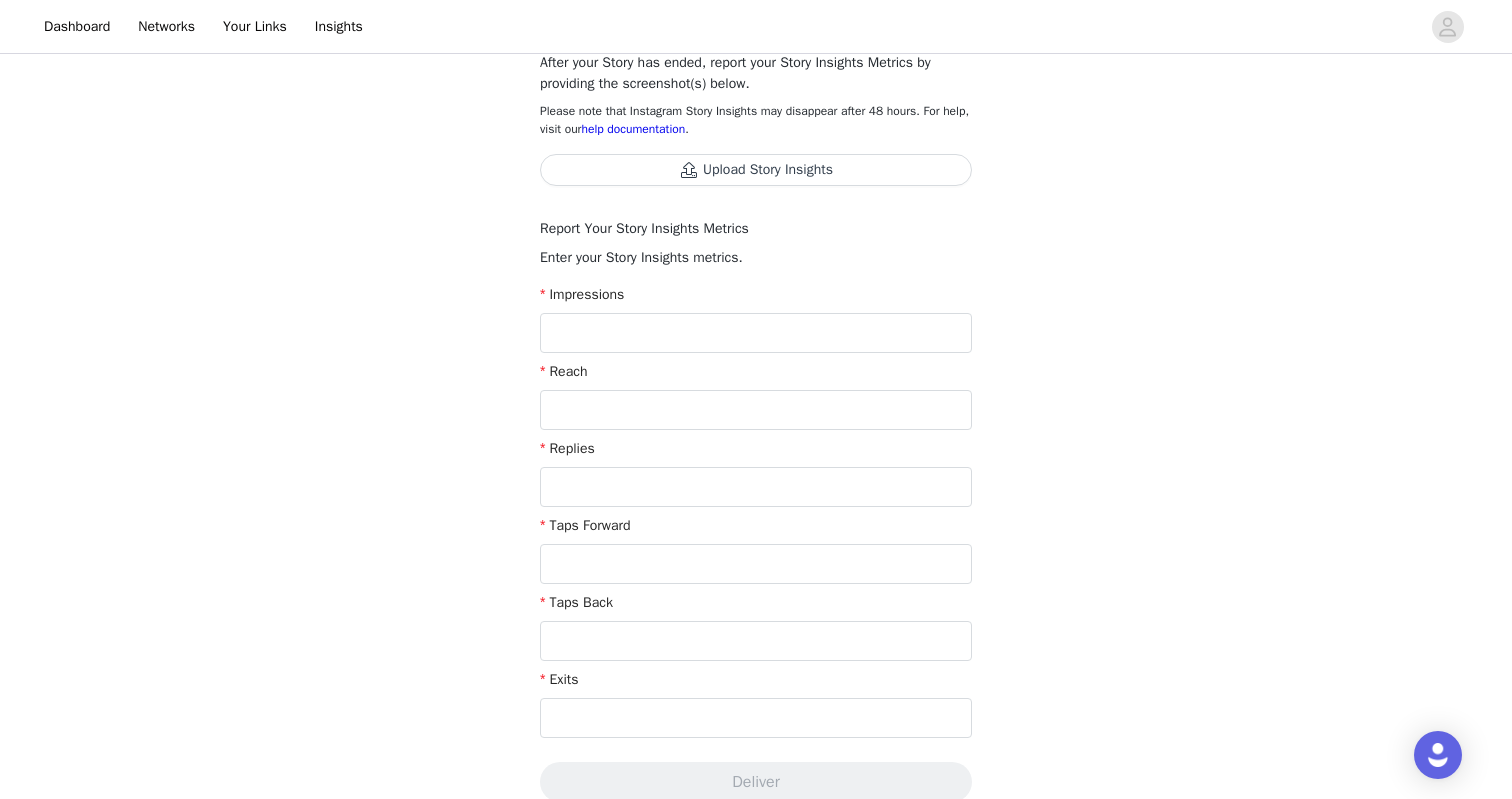 scroll, scrollTop: 845, scrollLeft: 0, axis: vertical 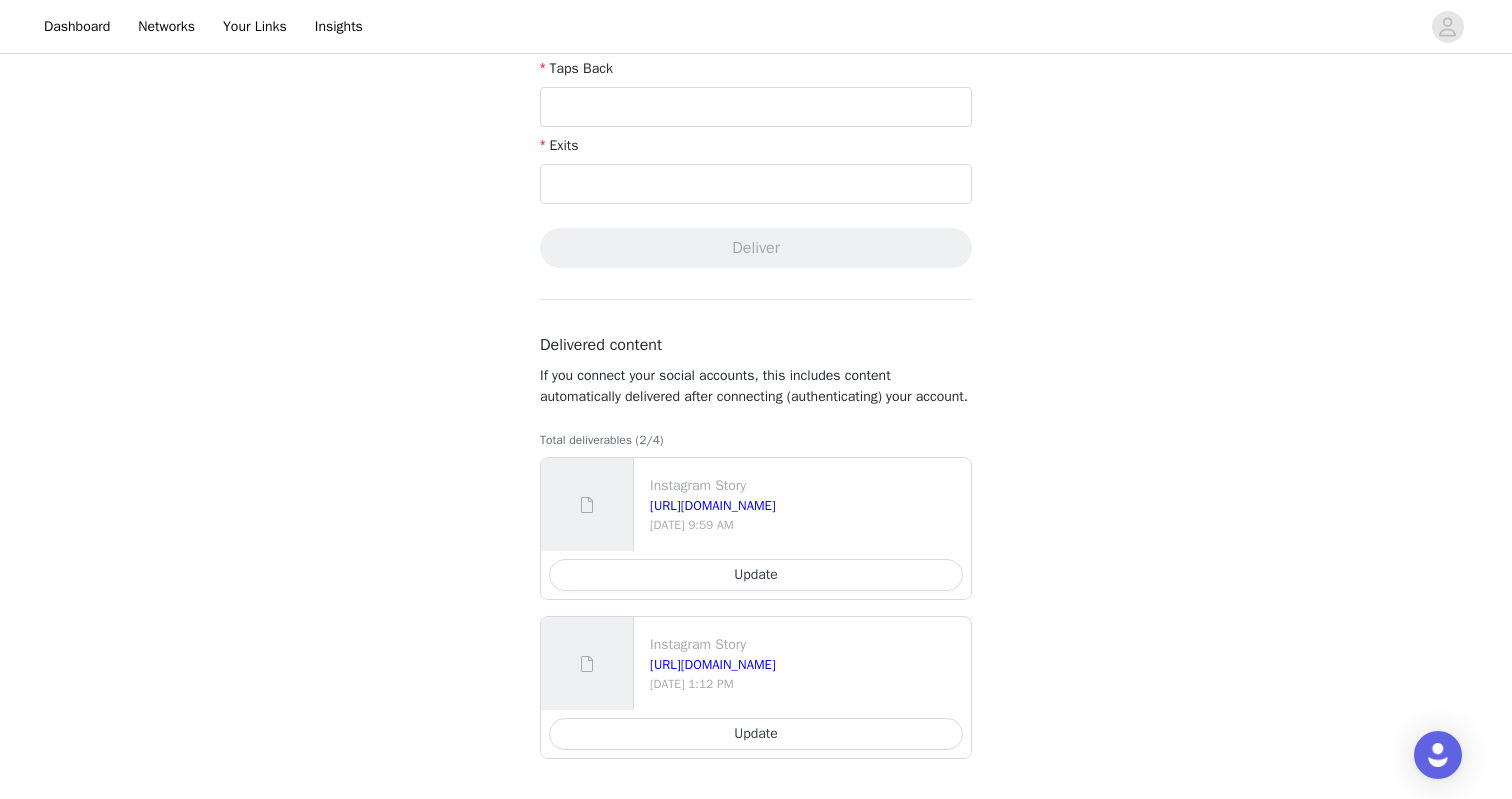 click on "Instagram Story" at bounding box center (806, 485) 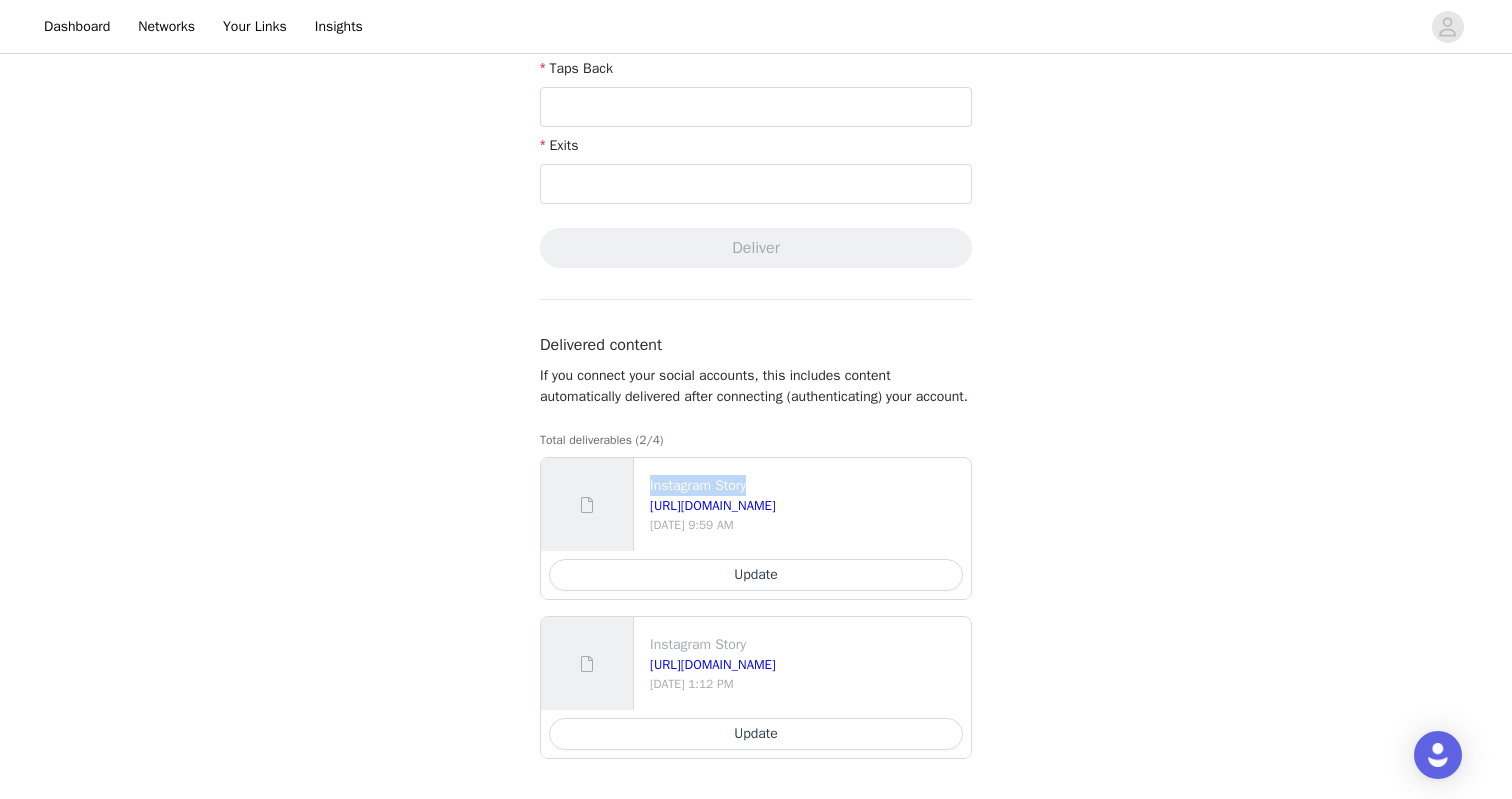 click on "Instagram Story" at bounding box center [806, 485] 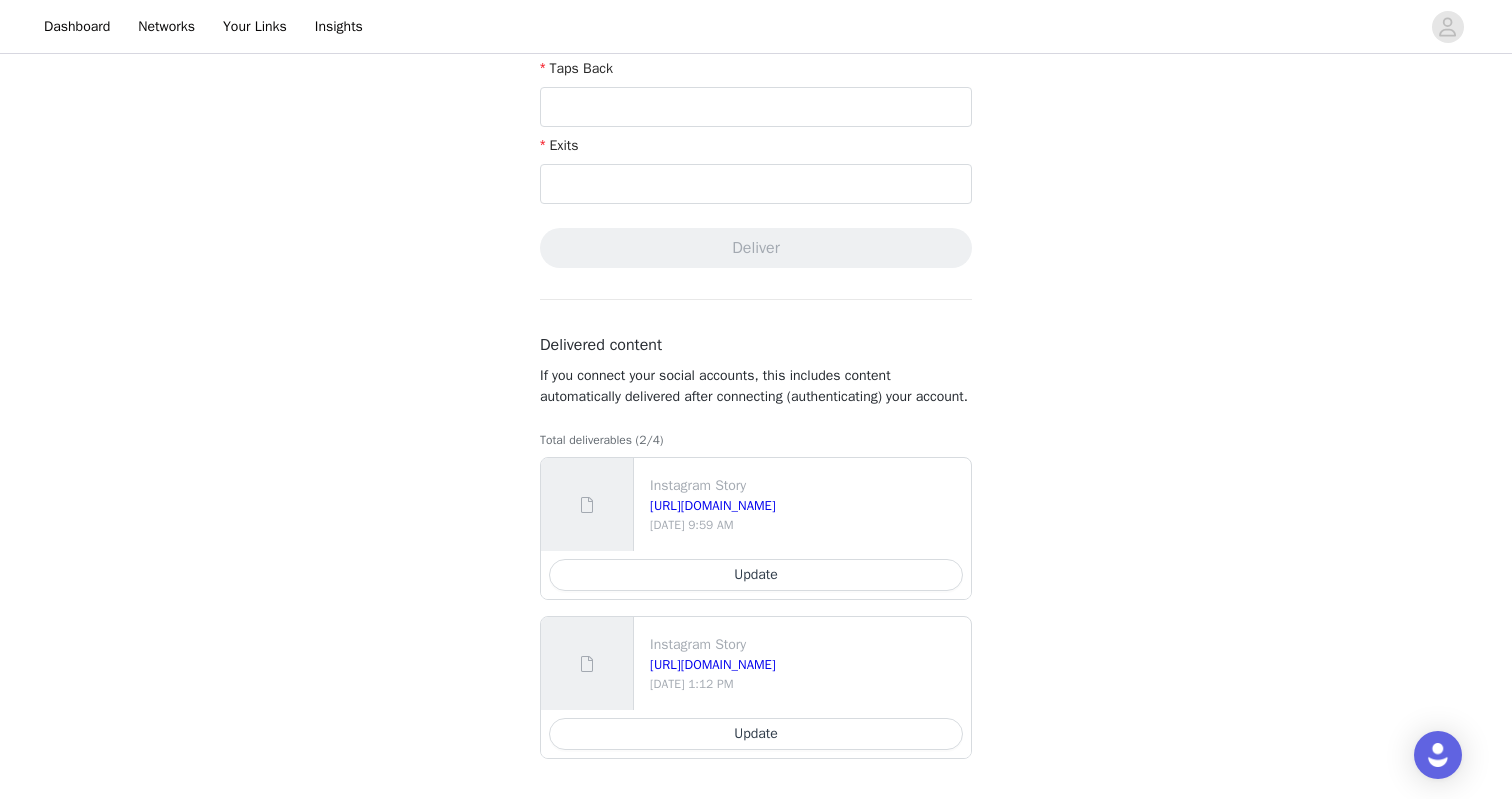 click on "Instagram Story   [URL][DOMAIN_NAME]   [DATE] 9:59 AM" at bounding box center (756, 504) 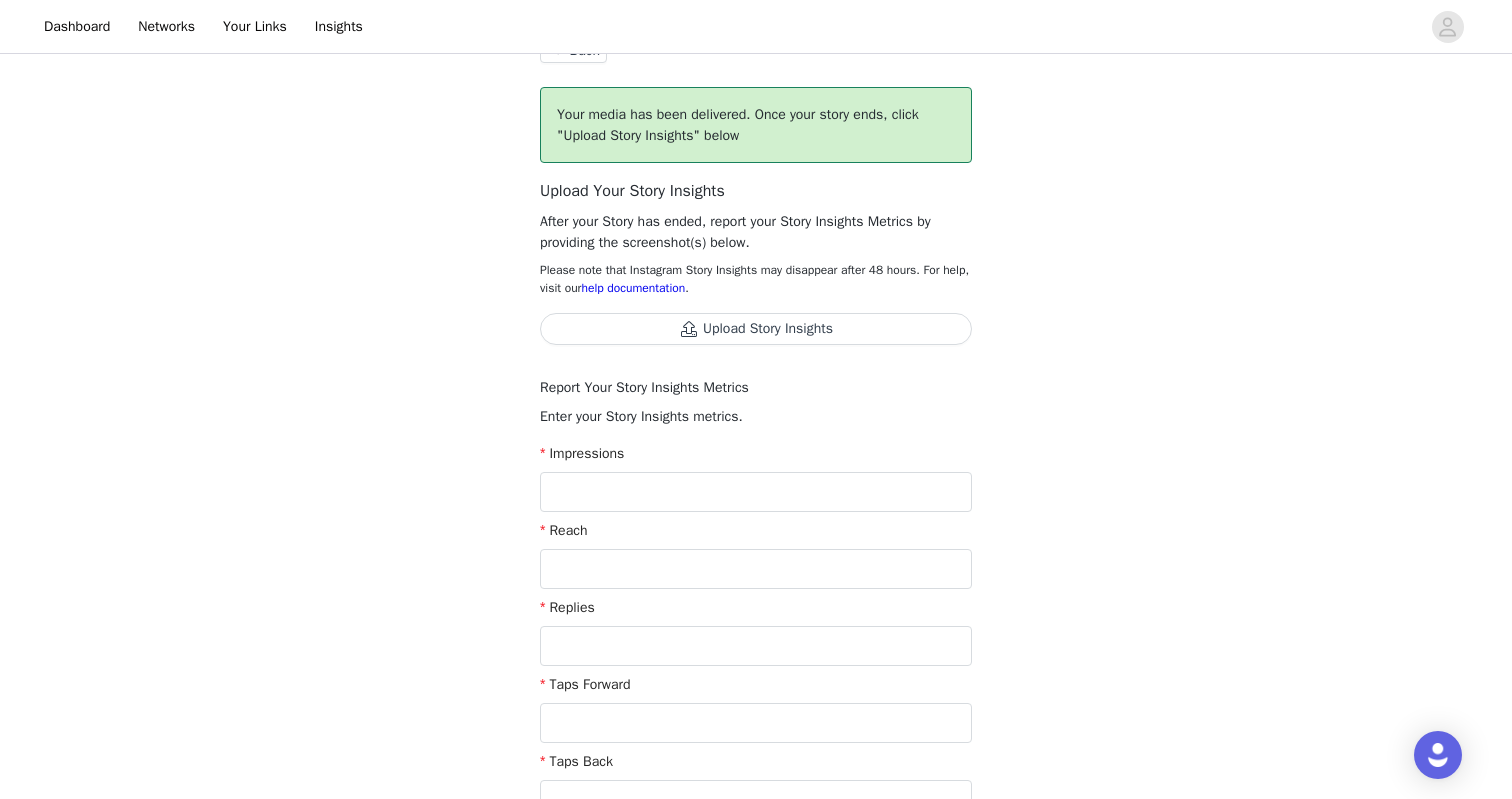 scroll, scrollTop: 0, scrollLeft: 0, axis: both 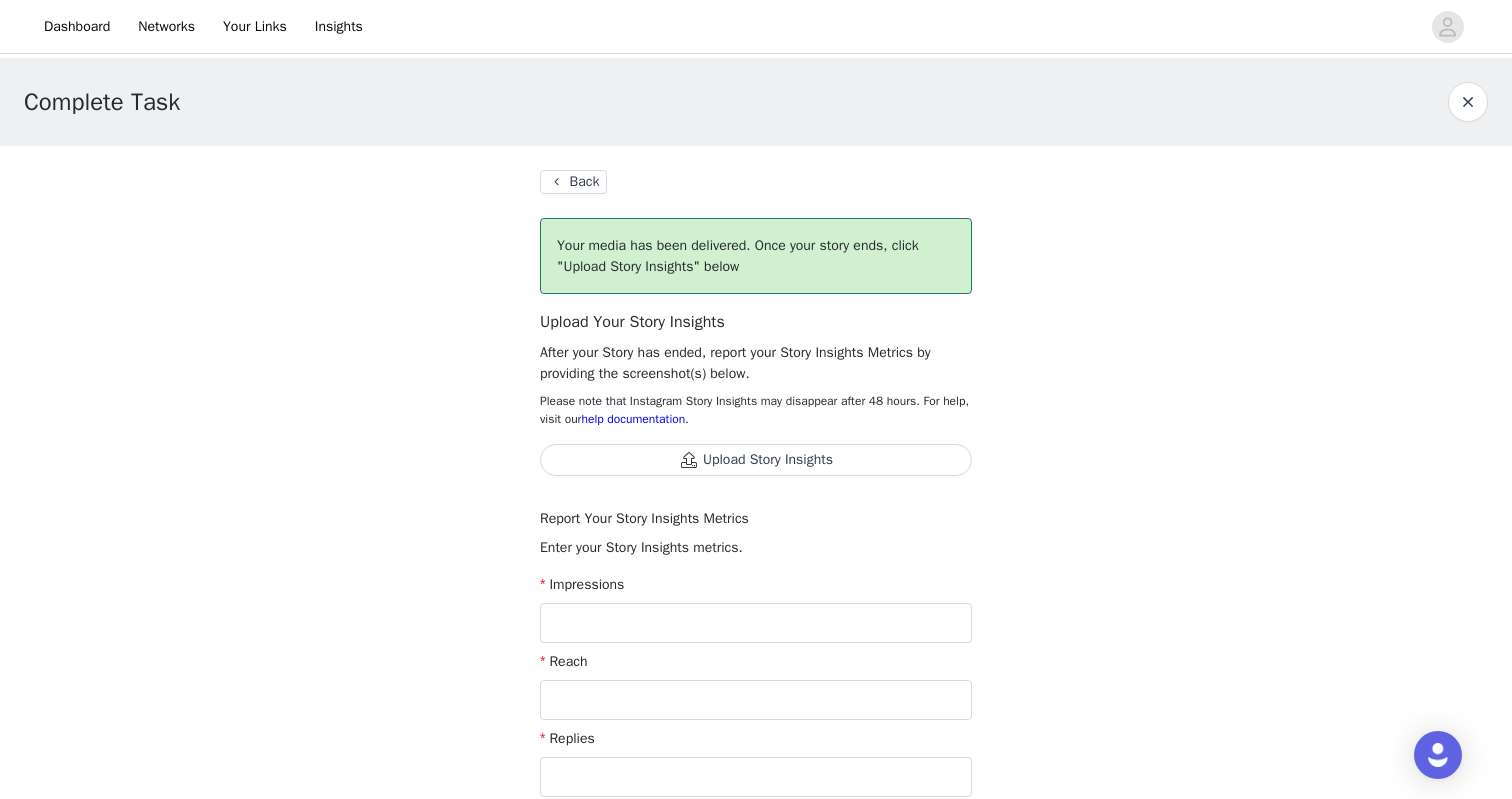 click on "Back
Your media has been delivered. Once your story ends, click "Upload Story
Insights" below
Upload Your Story Insights
After your Story has ended, report your Story Insights Metrics by providing the
screenshot(s) below.
Please note that Instagram Story Insights may disappear after 48 hours. For help, visit
our  help documentation .
Upload Story Insights   Report Your Story Insights Metrics   Enter your Story Insights metrics.   Impressions   Reach   Replies   Taps Forward   Taps Back   Exits   Deliver     Delivered content
If you connect your social accounts, this includes content automatically delivered after connecting
(authenticating) your account.
Total deliverables (2/4)" at bounding box center (756, 884) 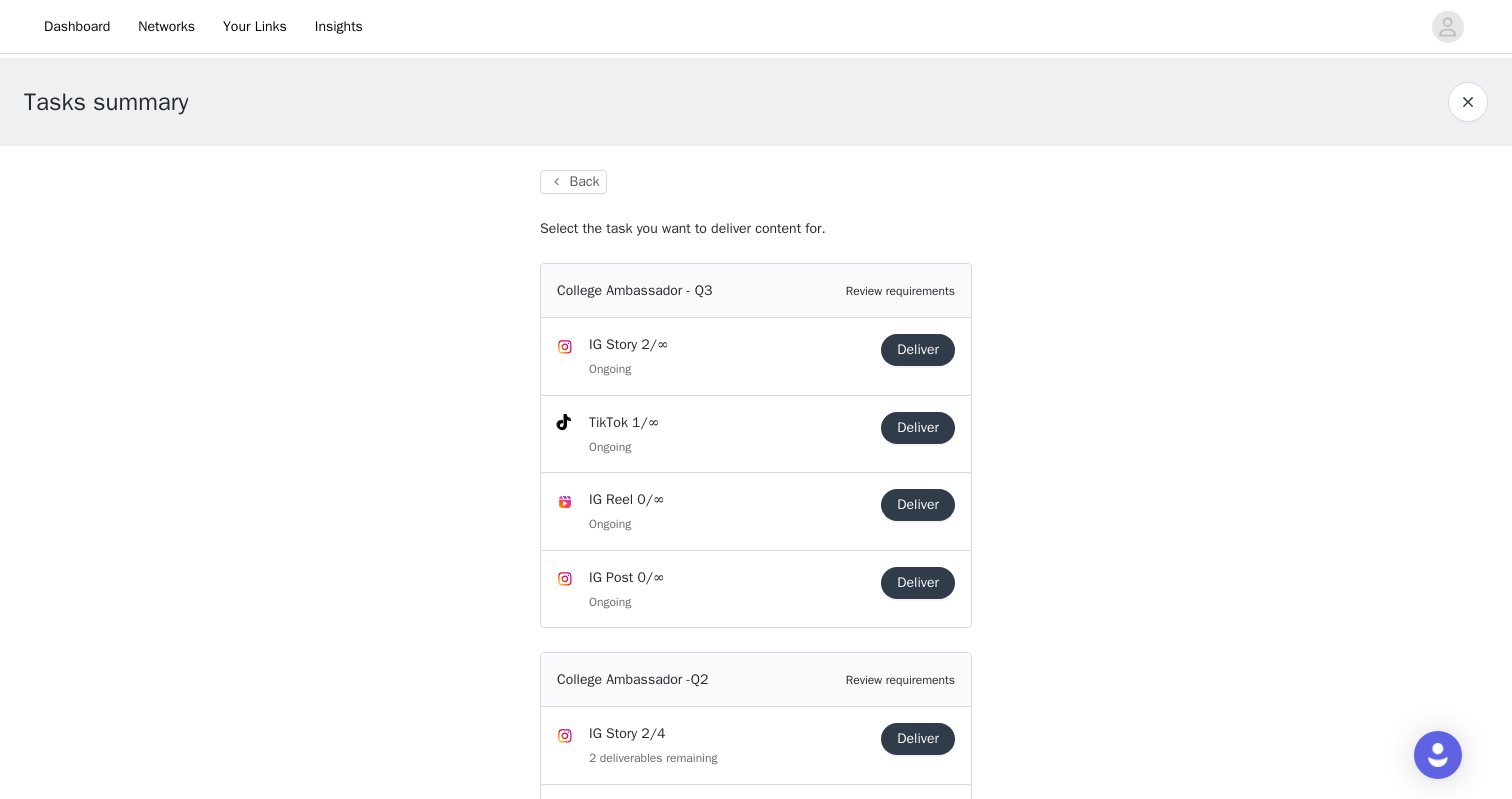 click on "TikTok 1/∞
Ongoing
Deliver" at bounding box center (756, 434) 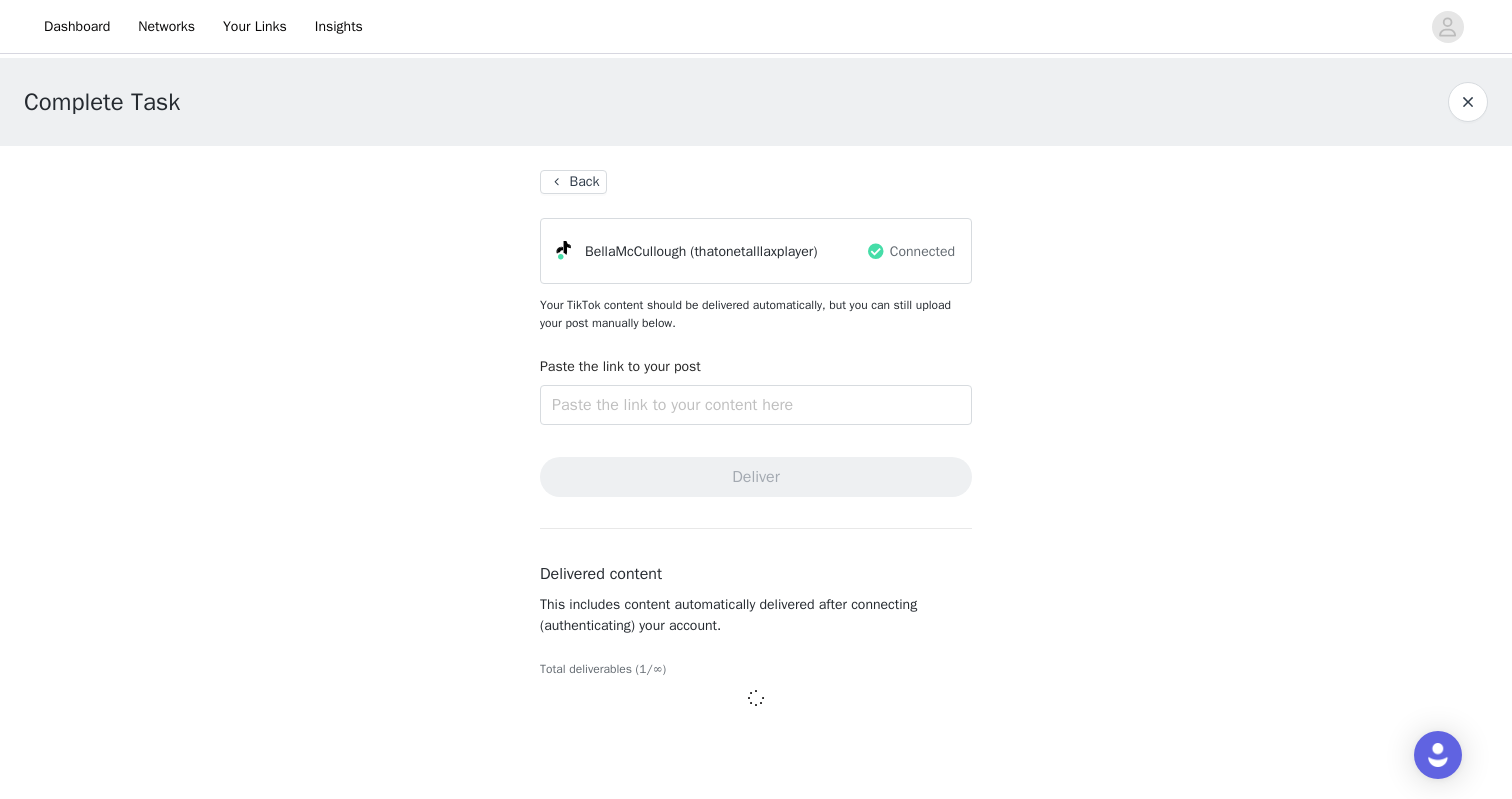scroll, scrollTop: 22, scrollLeft: 0, axis: vertical 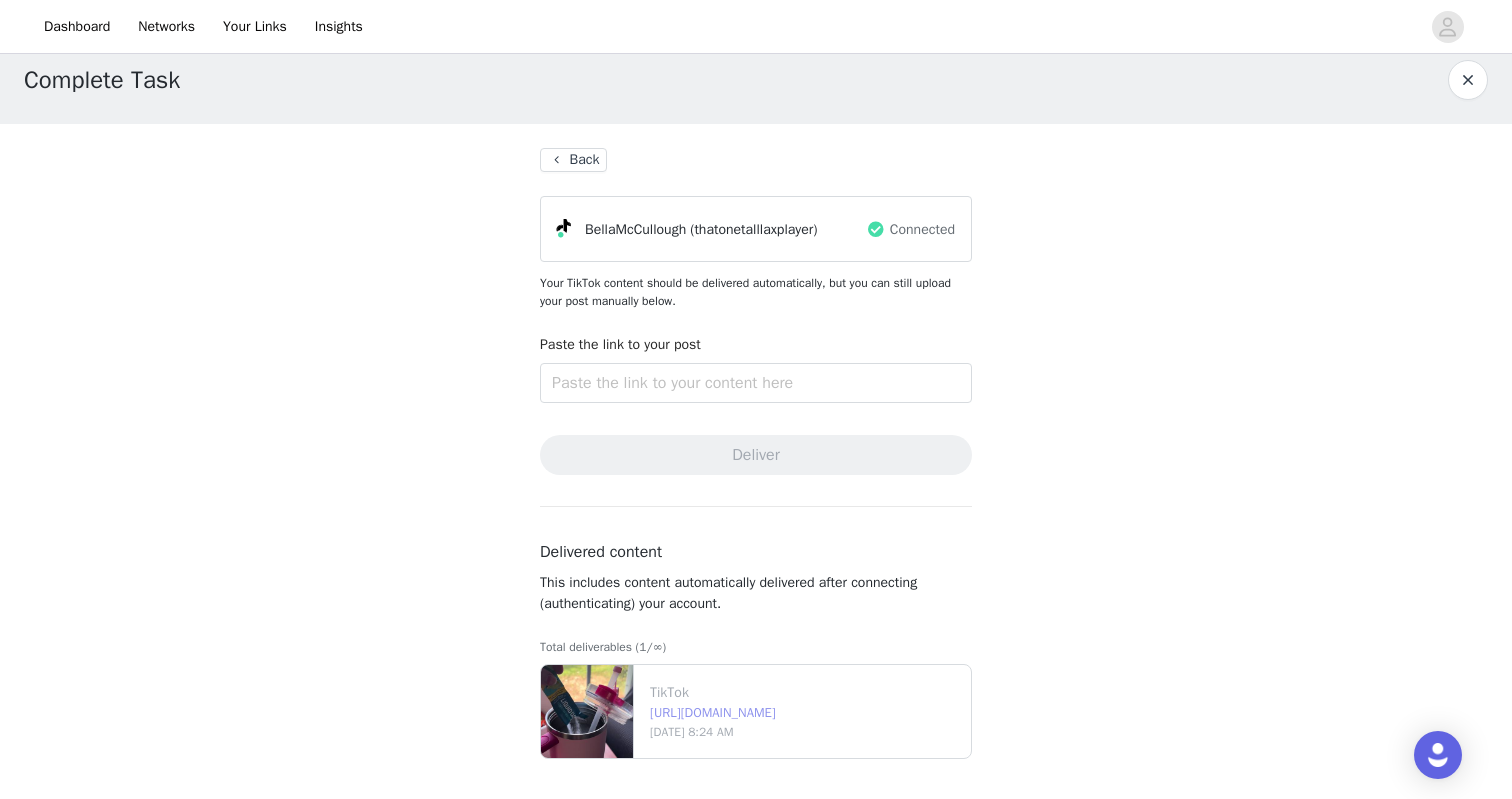 click on "[URL][DOMAIN_NAME]" at bounding box center (713, 712) 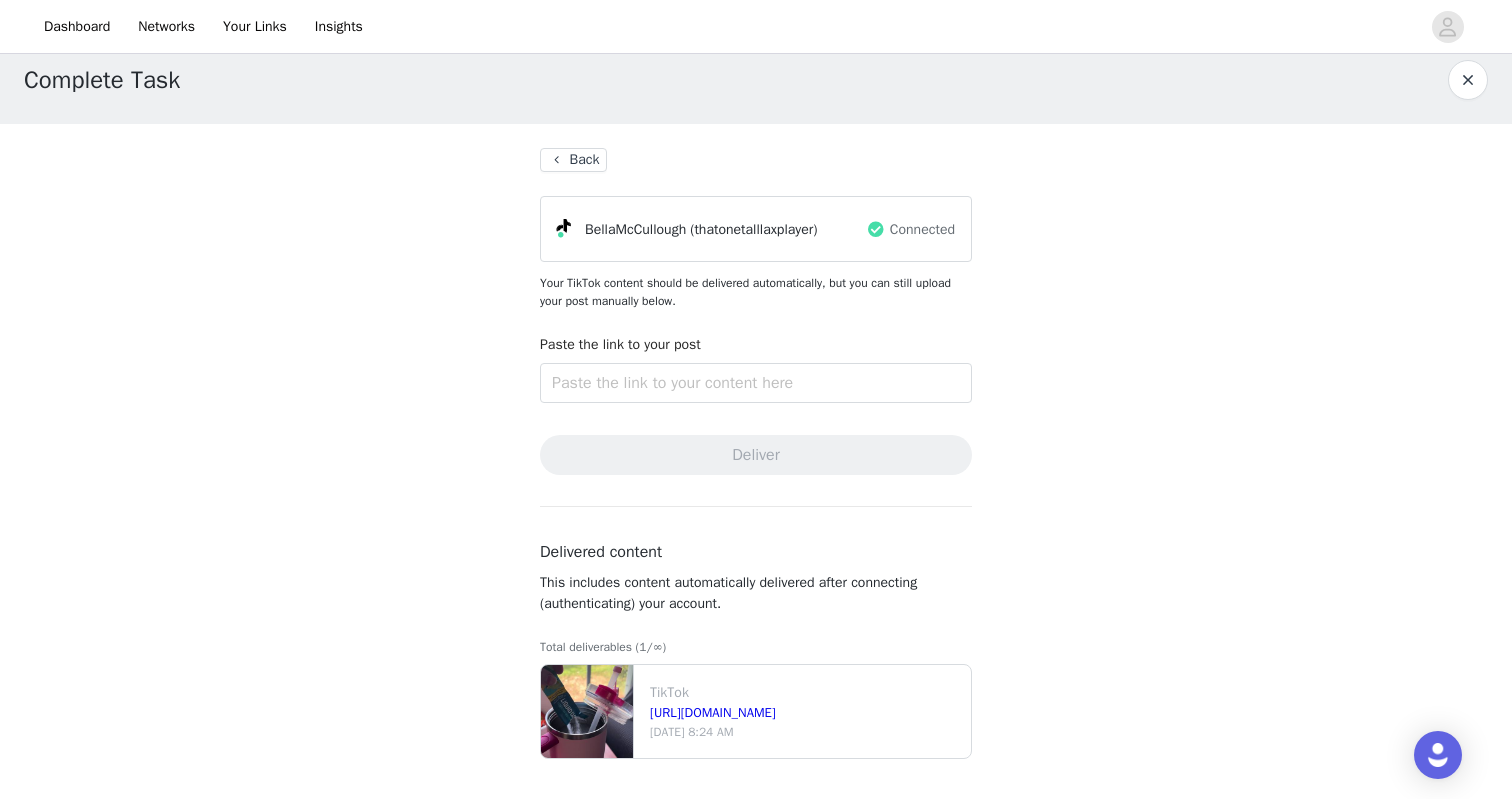 click on "Back
BellaMcCullough
(thatonetalllaxplayer)
Connected
Your TikTok content should be delivered automatically, but
you can still upload your post manually below.
Paste the link to your post     Deliver     Delivered content
This includes content automatically delivered after connecting (authenticating) your account.
Total deliverables (1/∞)     TikTok   [URL][DOMAIN_NAME]   [DATE] 8:24 AM" at bounding box center [756, 461] 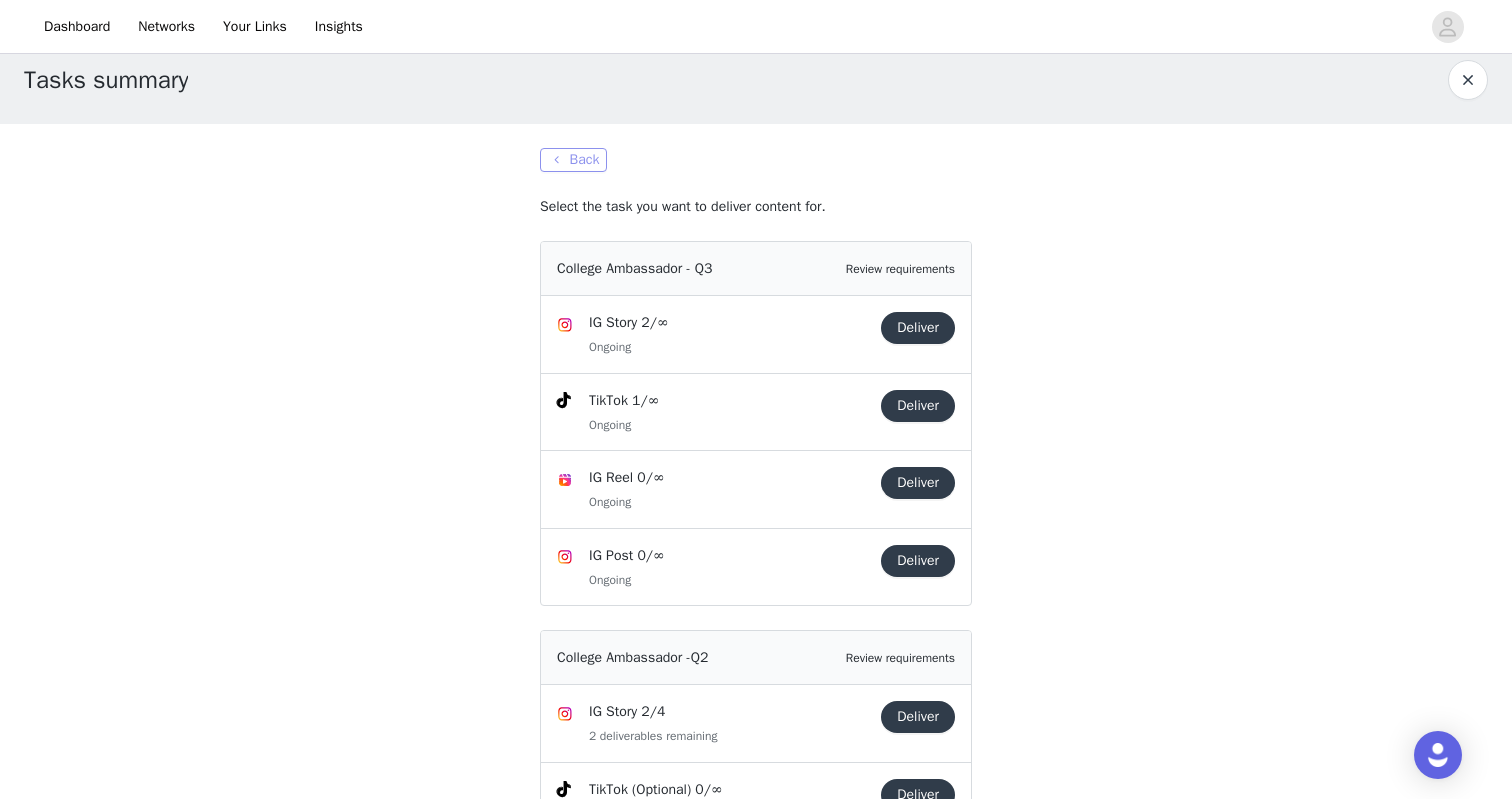 click on "Back" at bounding box center [573, 160] 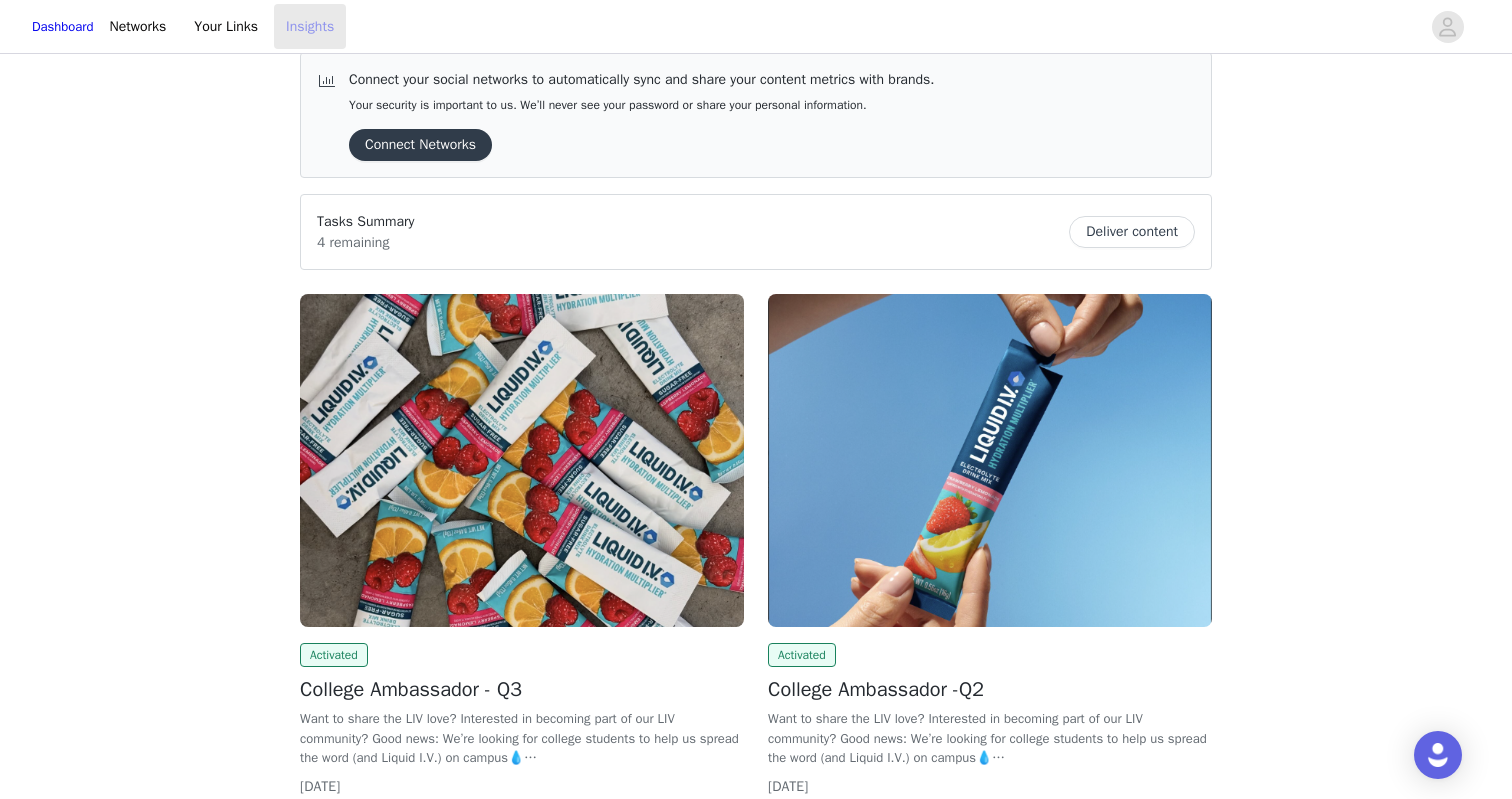 click on "Insights" at bounding box center [310, 26] 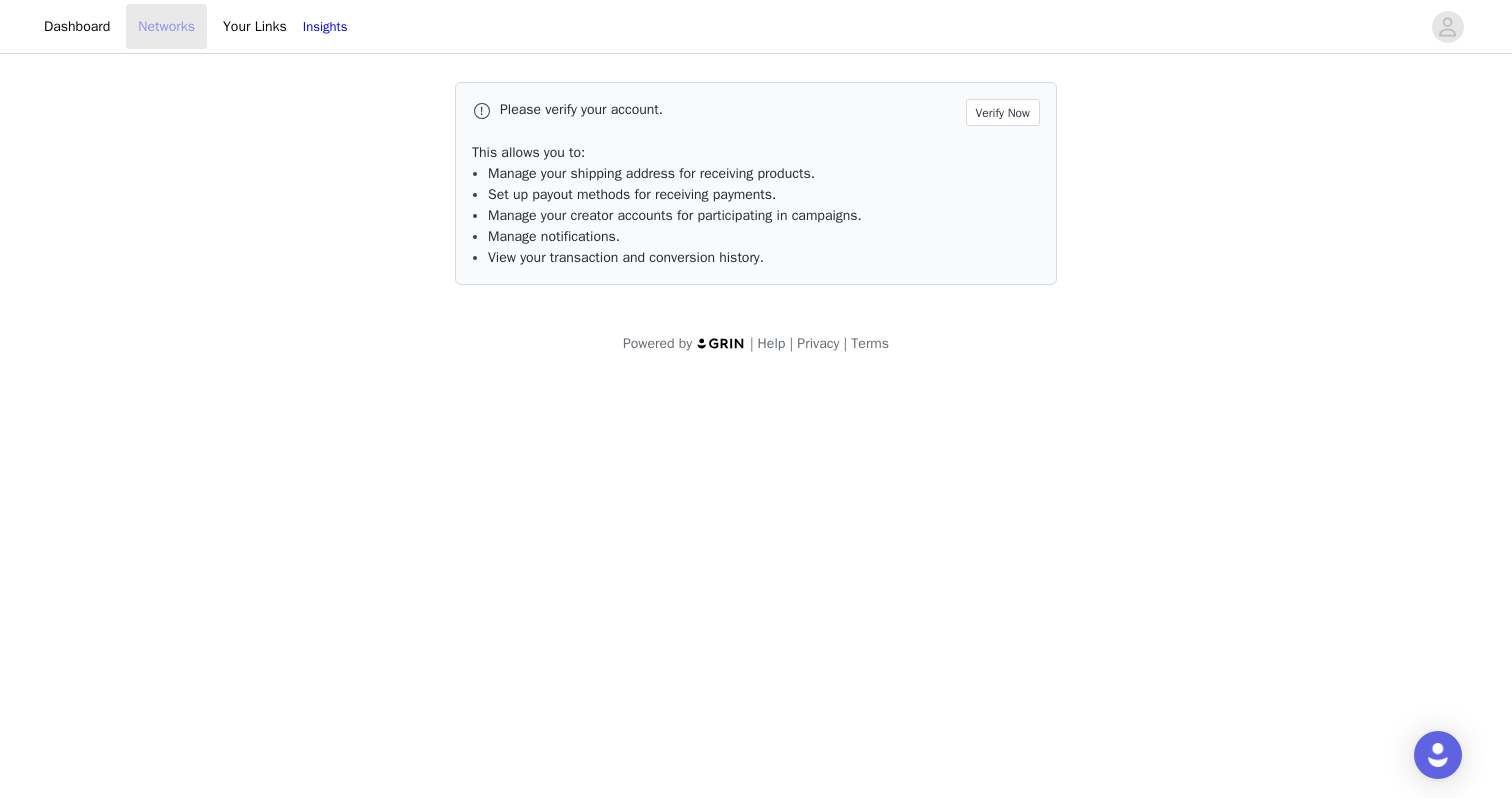 click on "Networks" at bounding box center [166, 26] 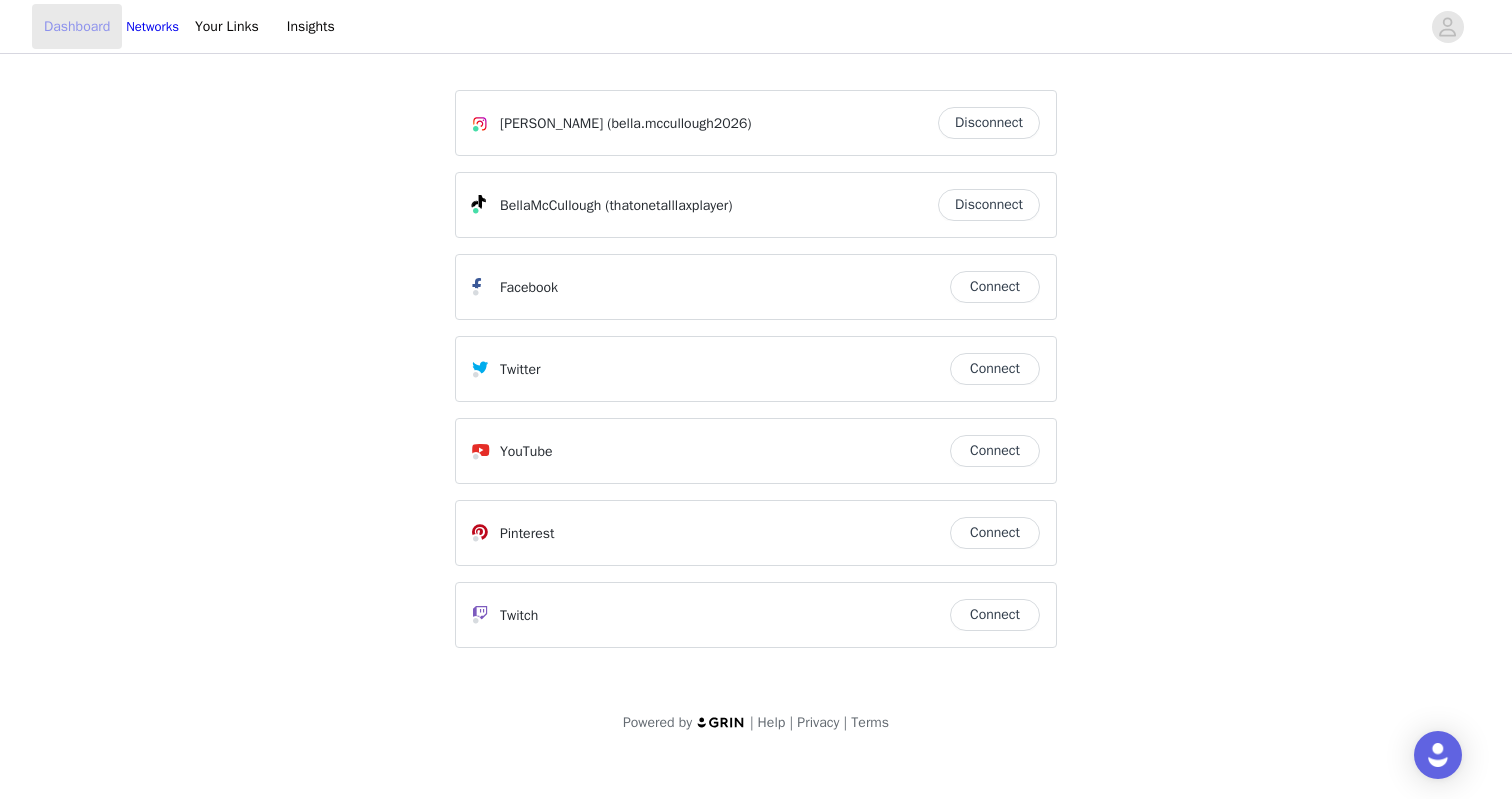 click on "Dashboard" at bounding box center [77, 26] 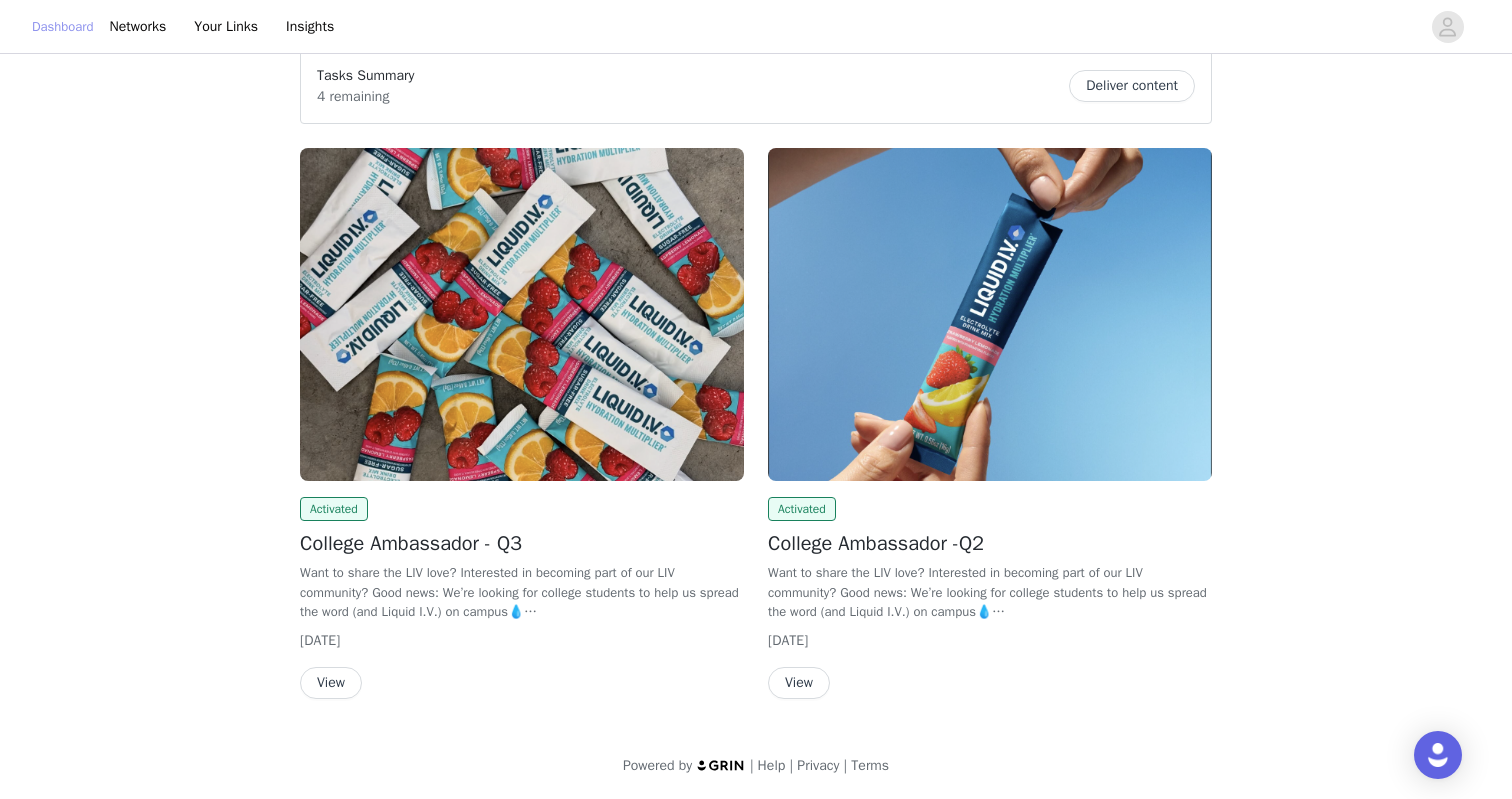 scroll, scrollTop: 0, scrollLeft: 0, axis: both 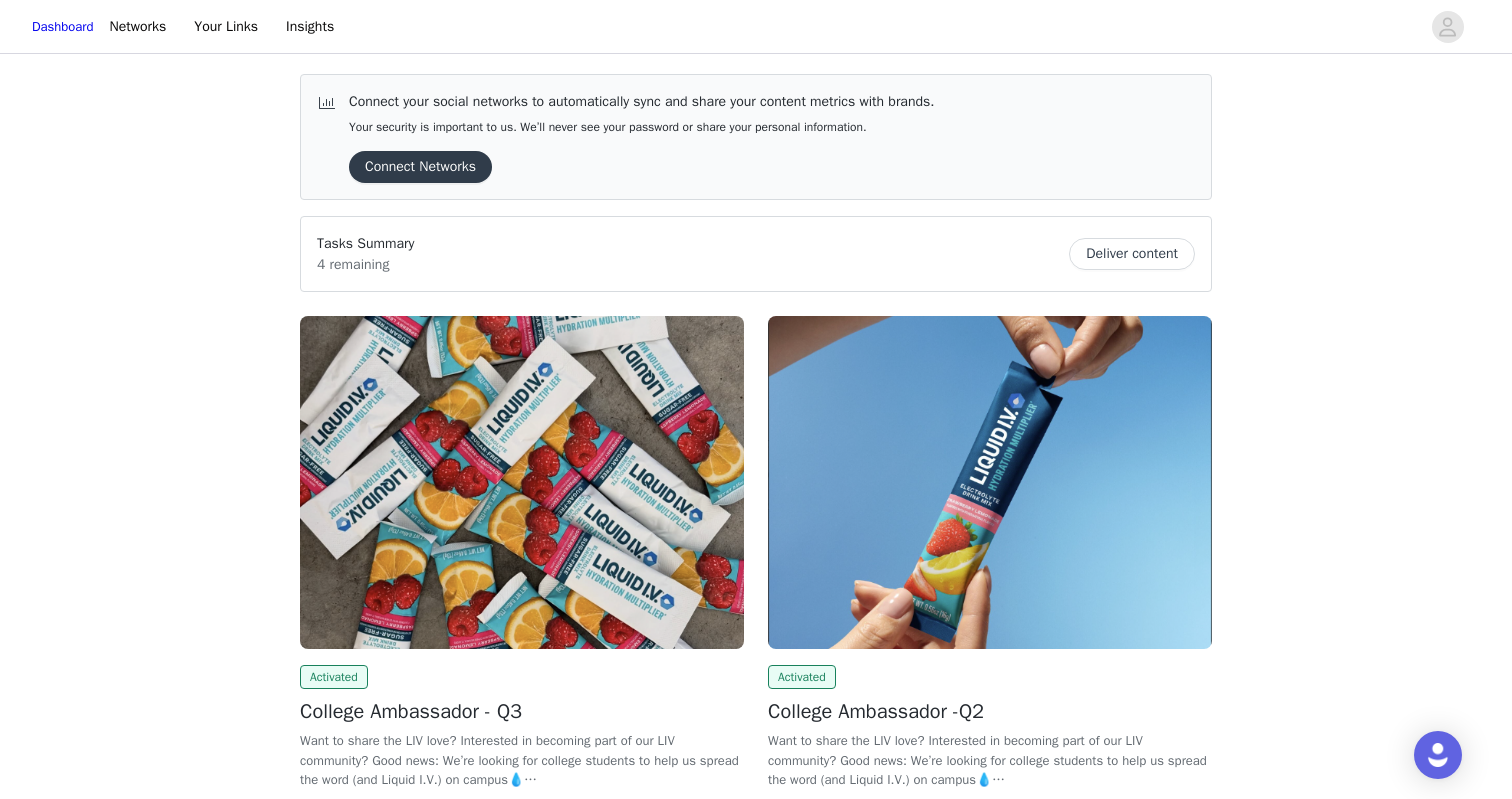 click on "Tasks Summary   4 remaining     Deliver content" at bounding box center (756, 254) 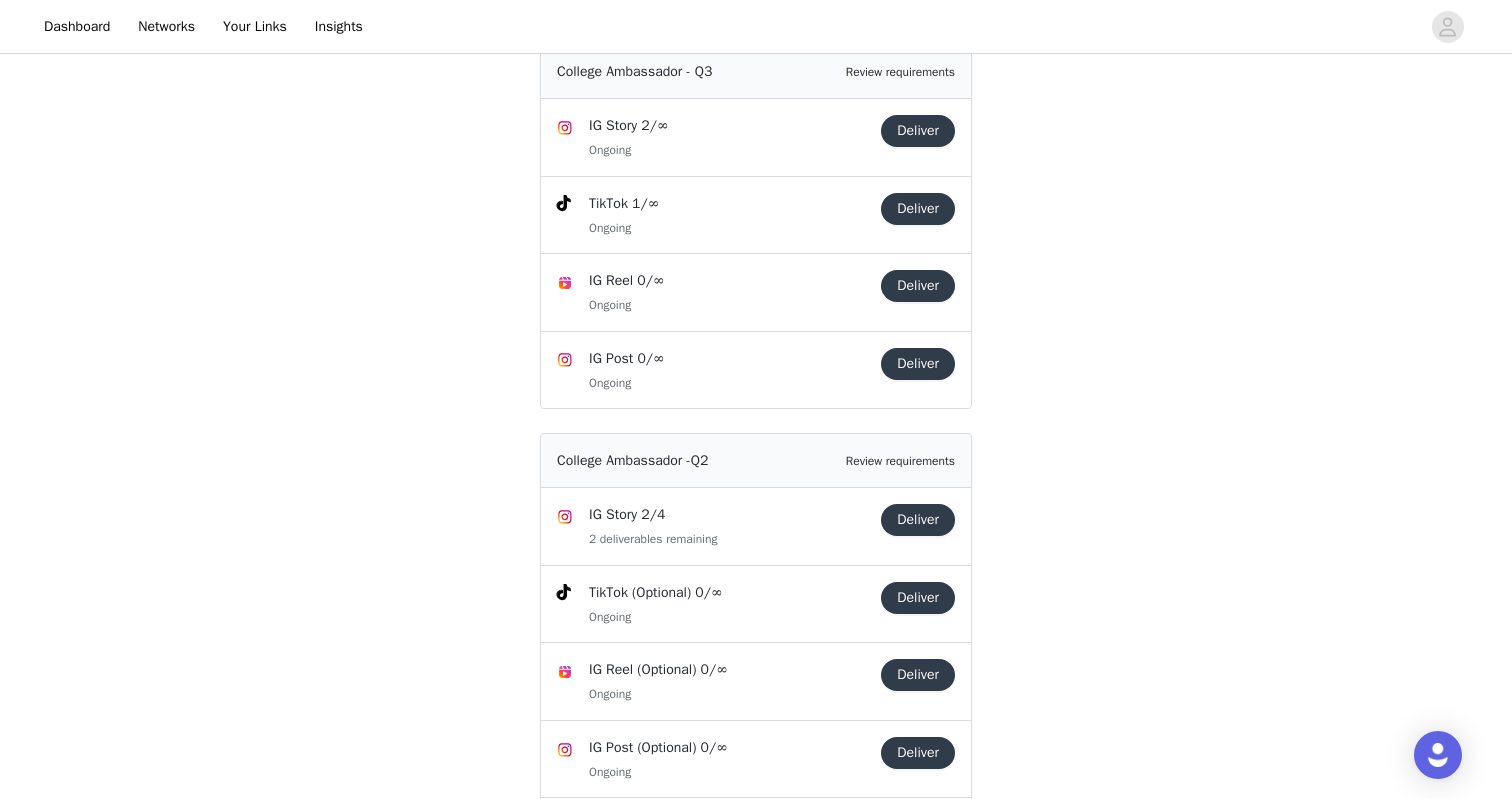 scroll, scrollTop: 0, scrollLeft: 0, axis: both 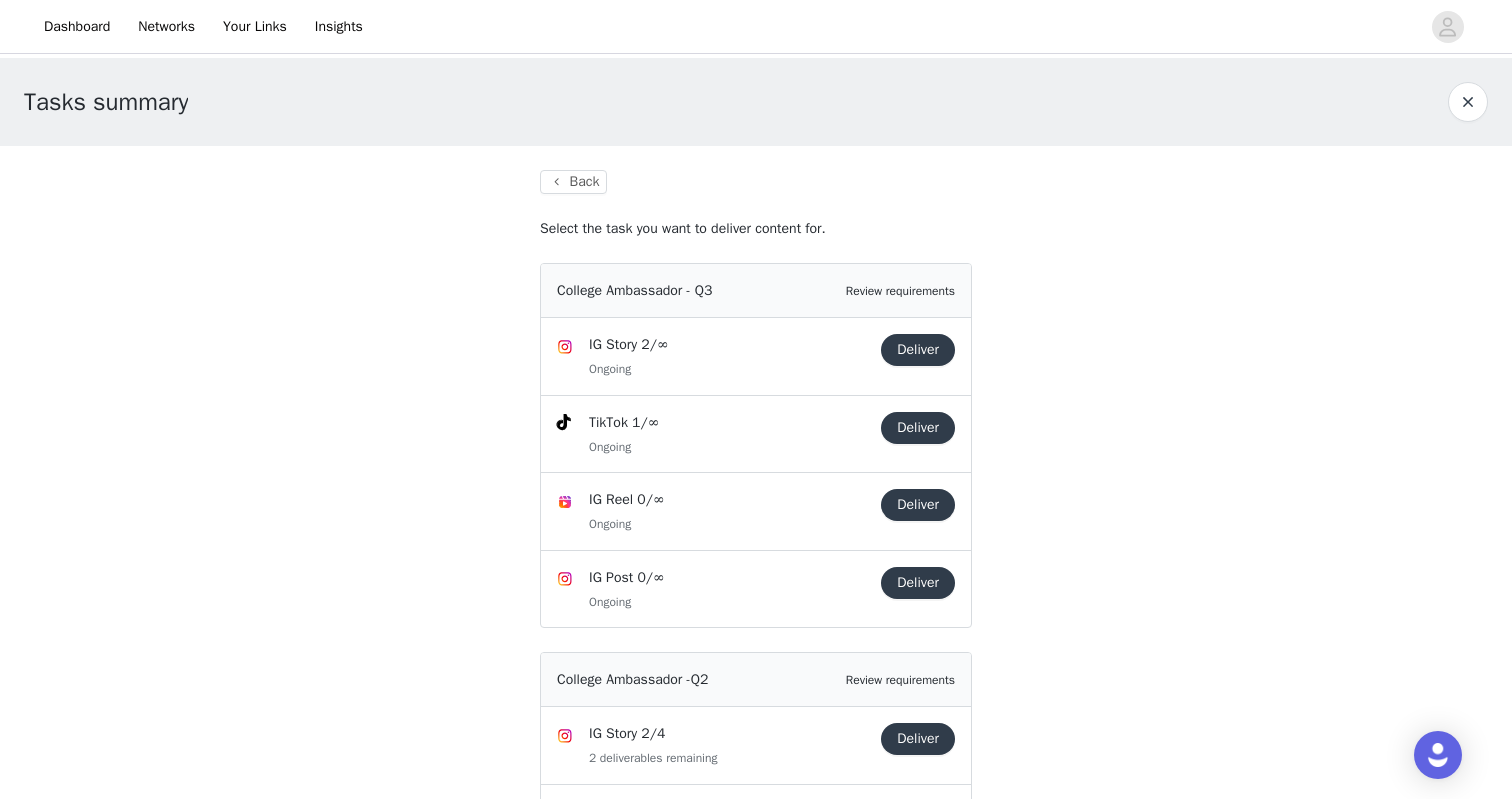click on "IG Reel 0/∞" at bounding box center [731, 499] 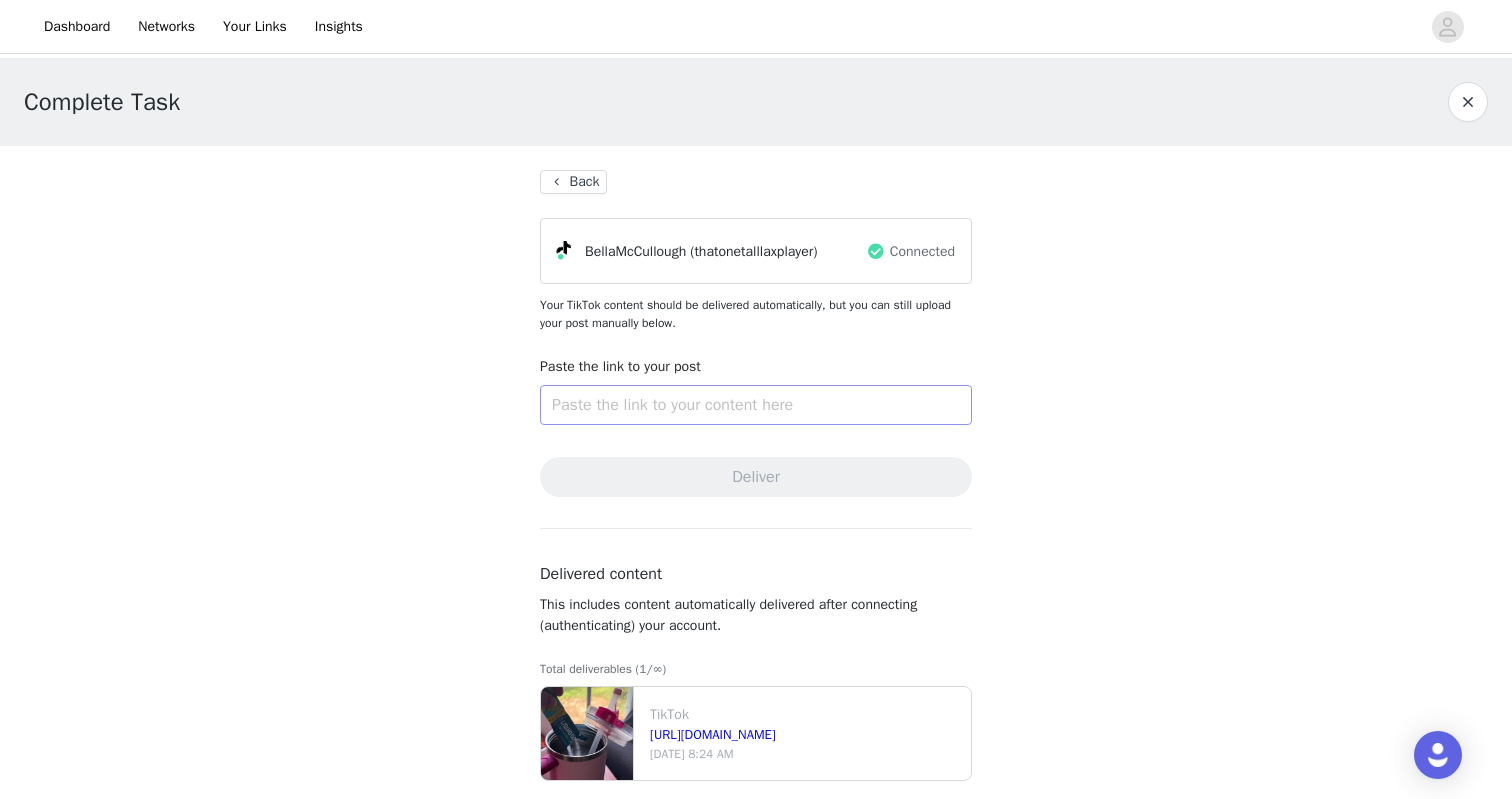 scroll, scrollTop: 22, scrollLeft: 0, axis: vertical 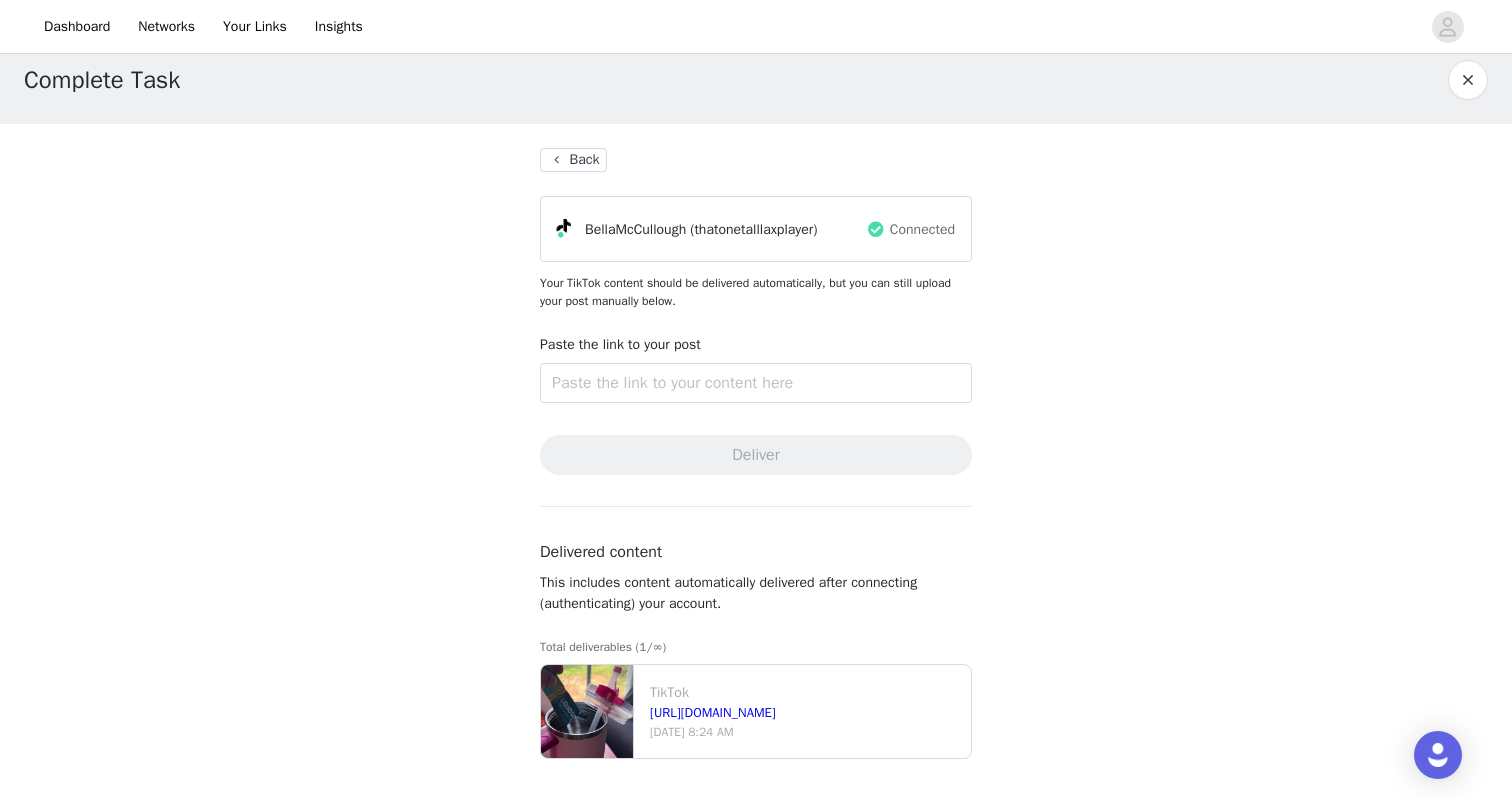 click at bounding box center (587, 711) 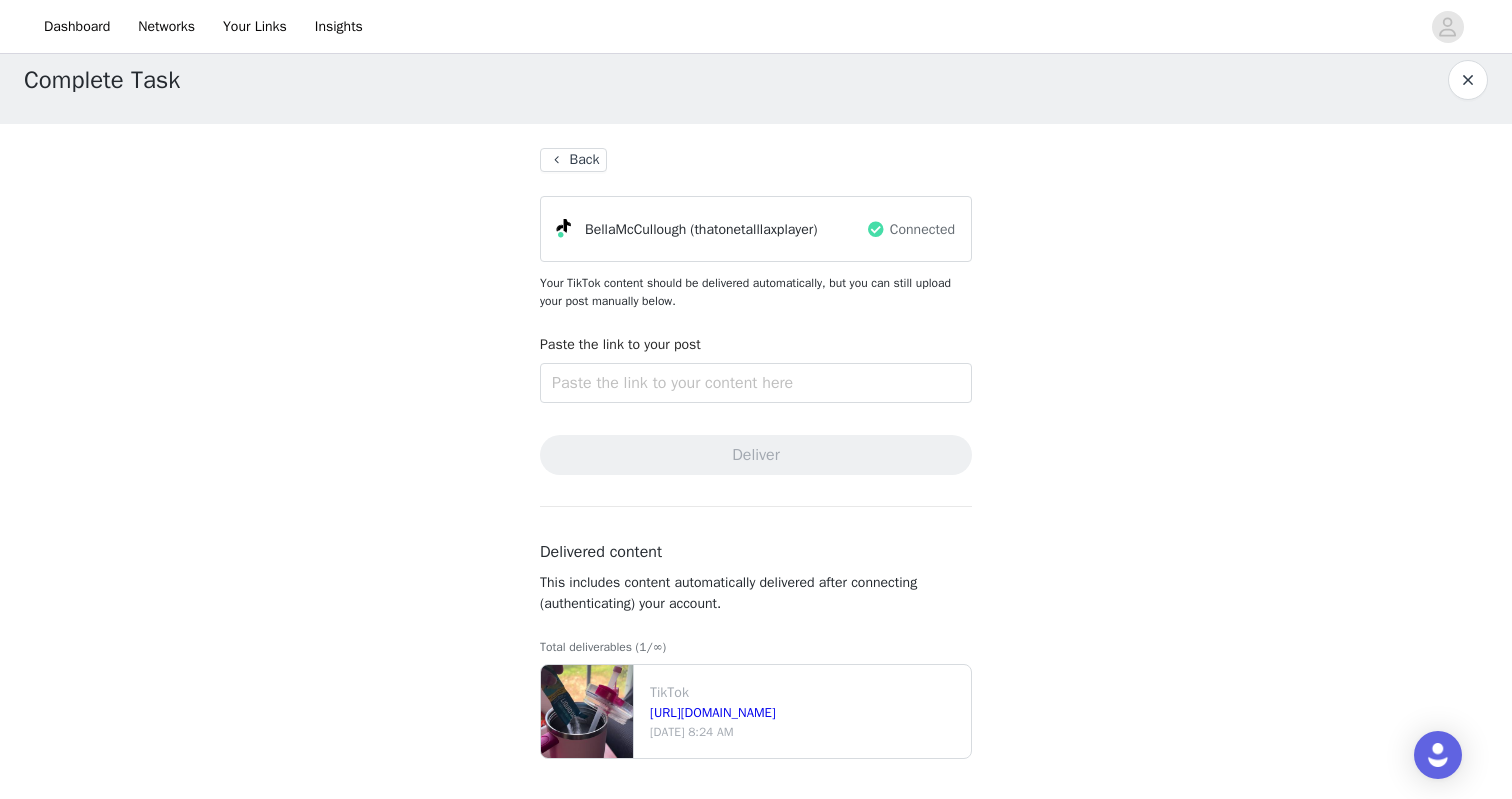 click at bounding box center (587, 711) 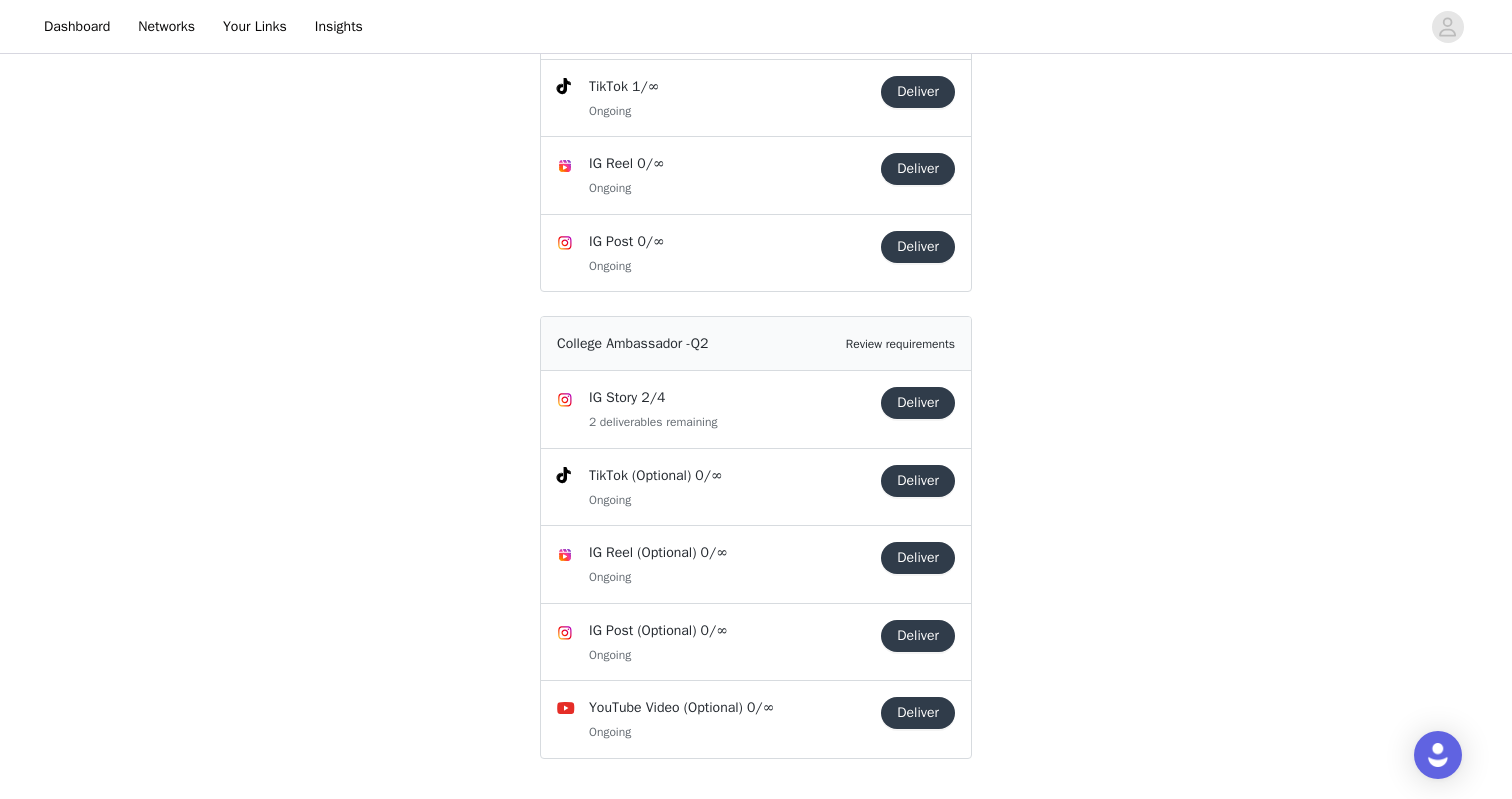 scroll, scrollTop: 343, scrollLeft: 0, axis: vertical 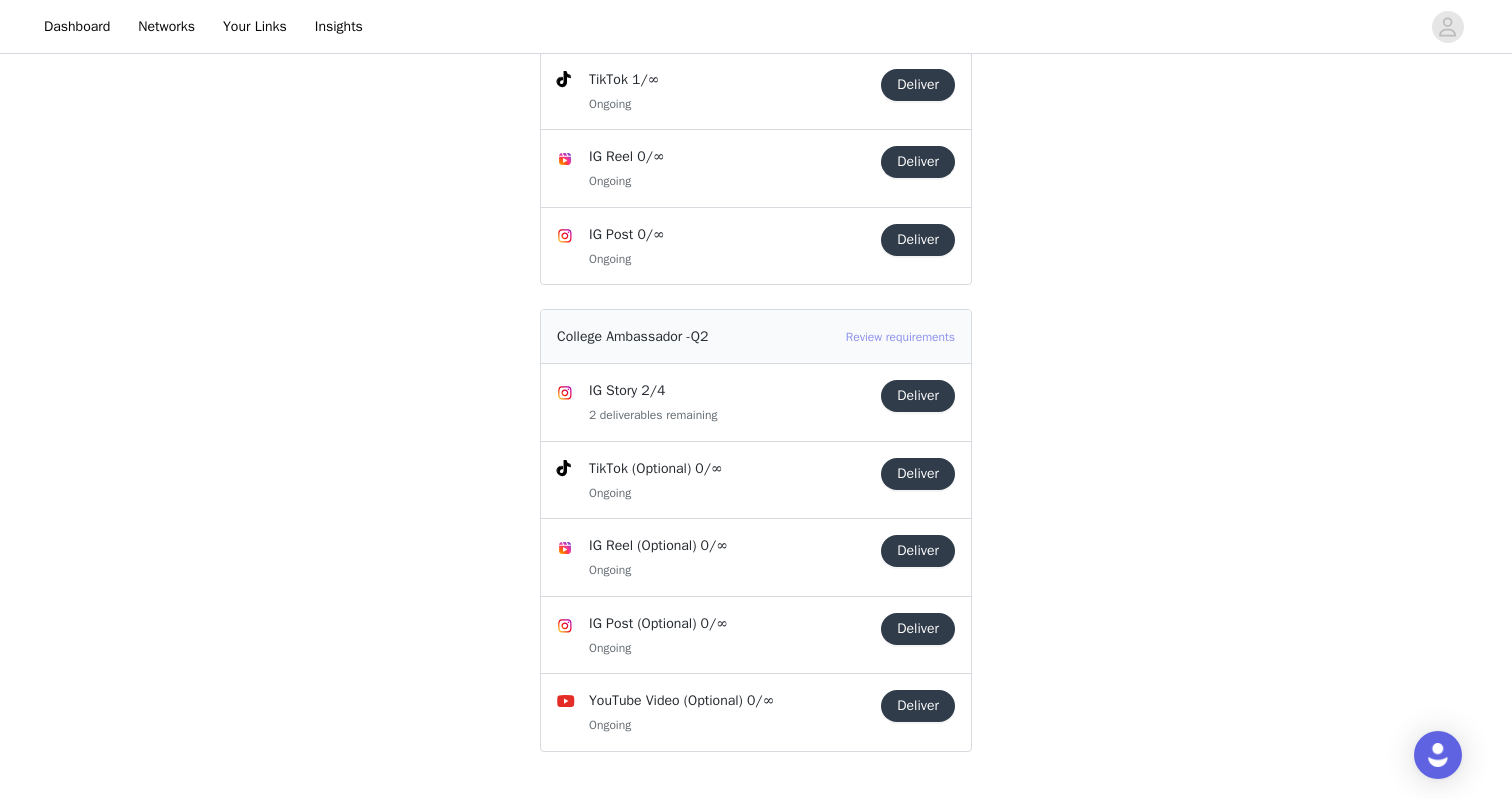 click on "Review requirements" at bounding box center (900, 337) 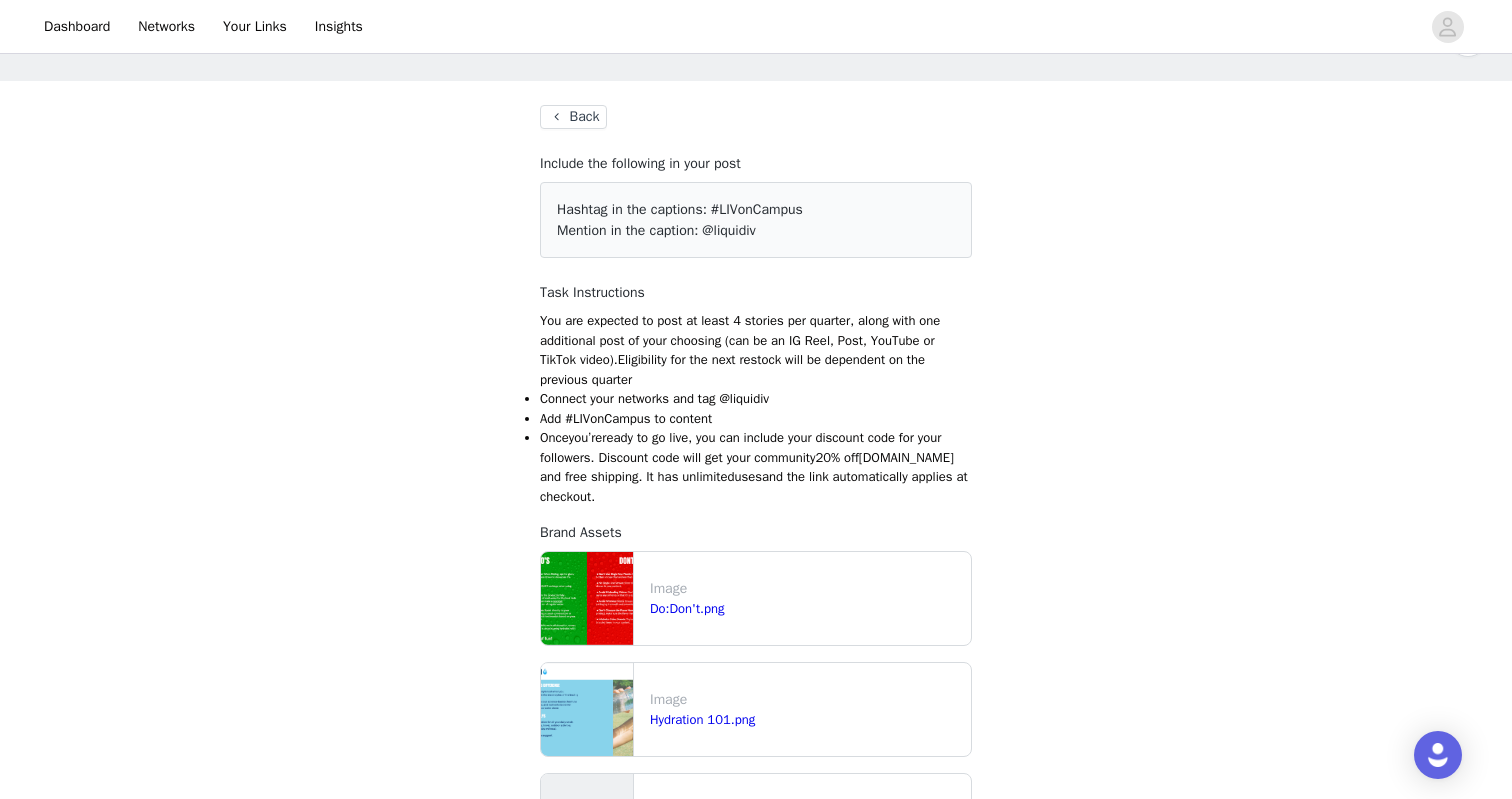 scroll, scrollTop: 164, scrollLeft: 0, axis: vertical 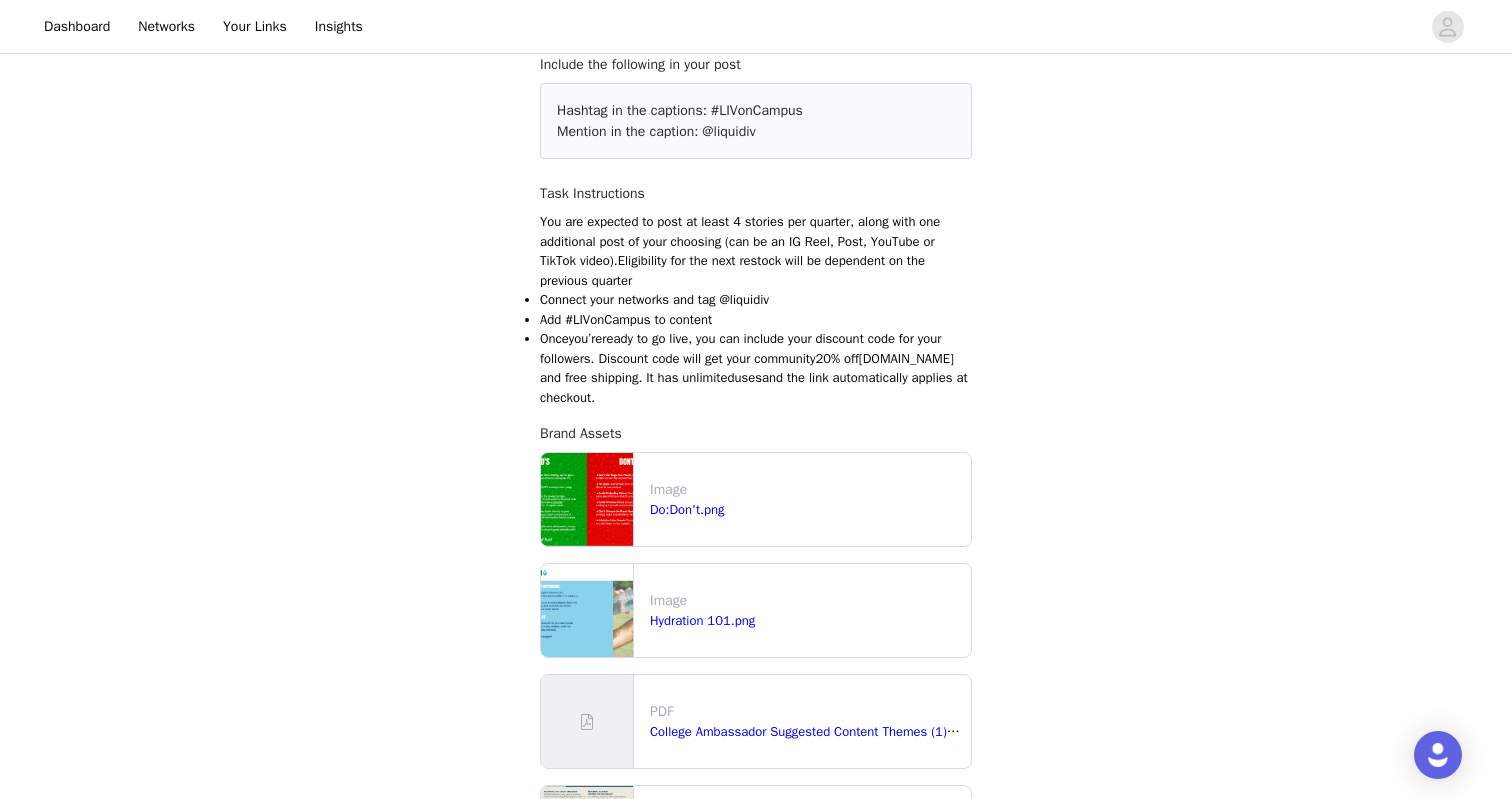 click on "You are expected to post at least 4 stories per quarter, along with one additional post of your choosing (can be an IG Reel, Post, YouTube or TikTok video).  Eligibility for the next restock will be dependent on the previous quarter" at bounding box center (756, 251) 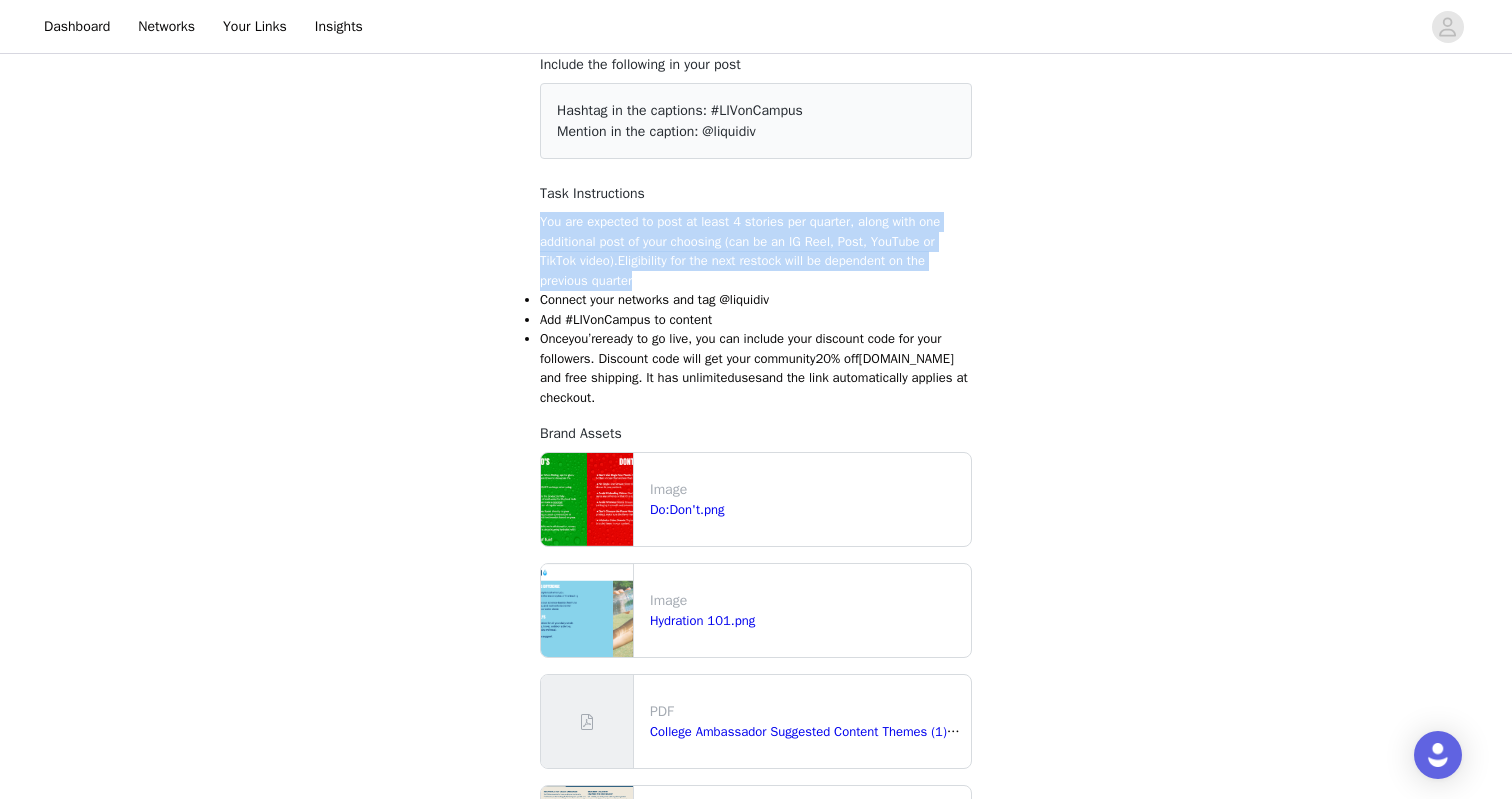 click on "You are expected to post at least 4 stories per quarter, along with one additional post of your choosing (can be an IG Reel, Post, YouTube or TikTok video).  Eligibility for the next restock will be dependent on the previous quarter" at bounding box center (756, 251) 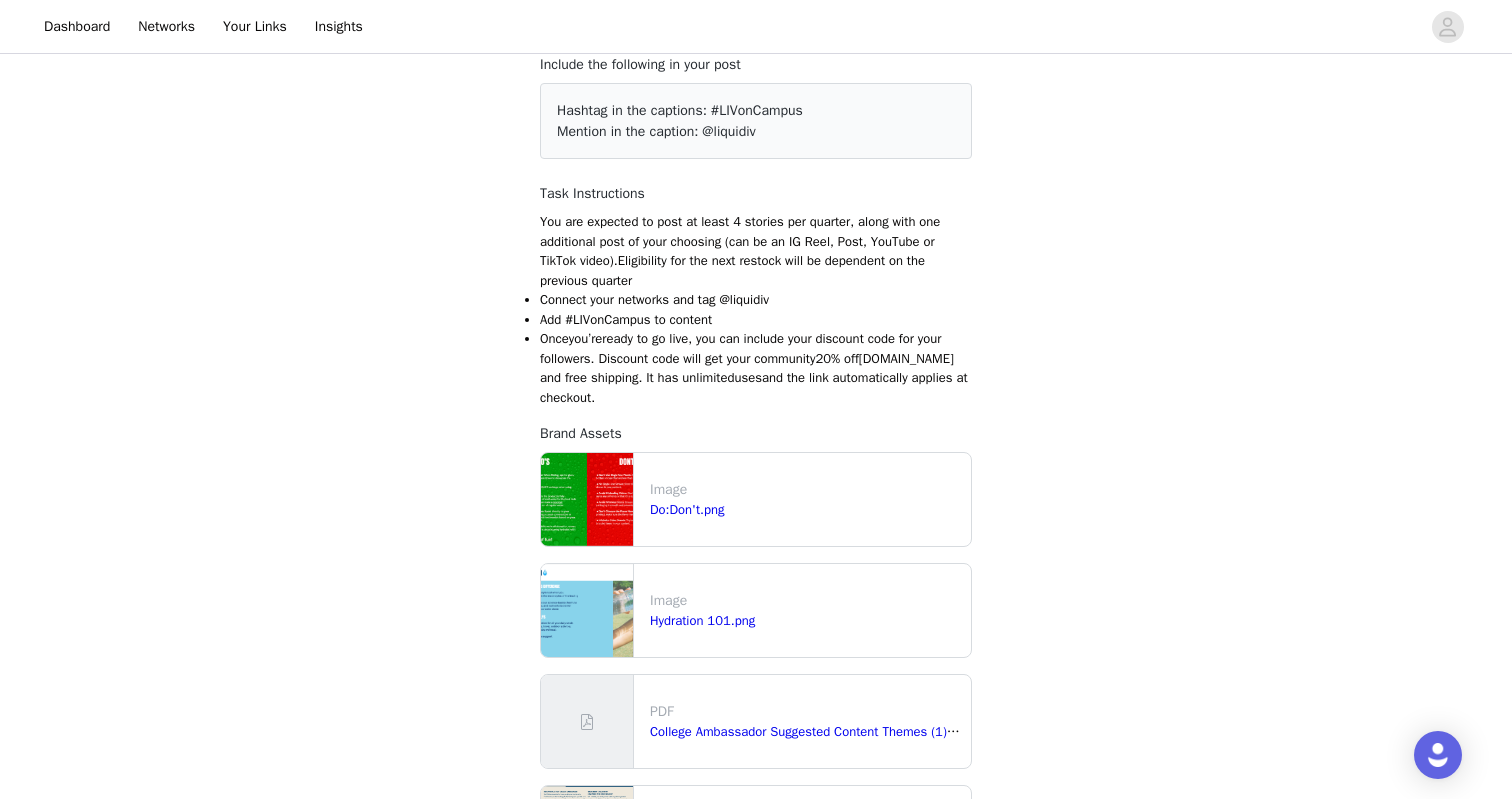 click on "You are expected to post at least 4 stories per quarter, along with one additional post of your choosing (can be an IG Reel, Post, YouTube or TikTok video).  Eligibility for the next restock will be dependent on the previous quarter" at bounding box center [756, 251] 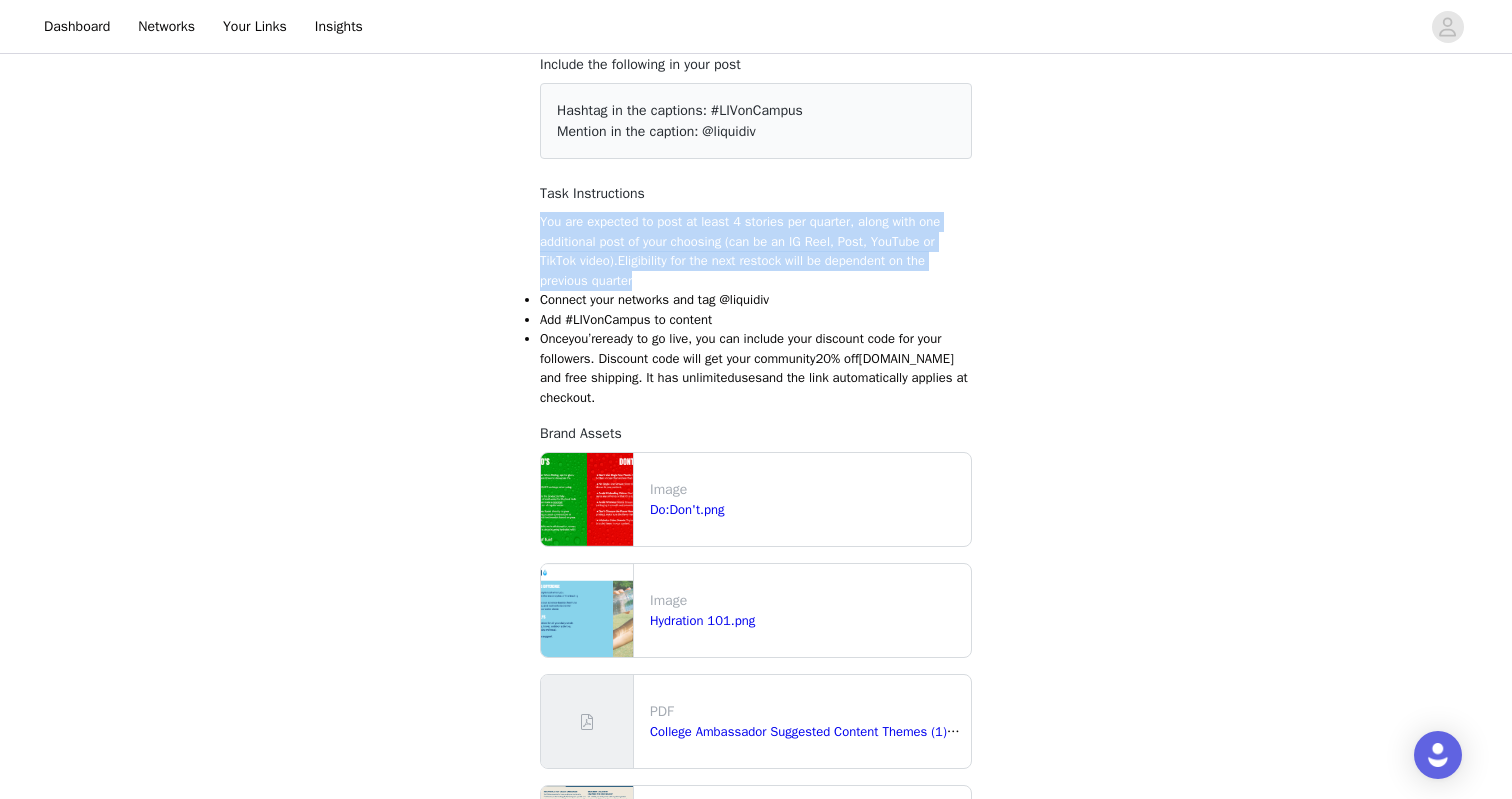 click on "You are expected to post at least 4 stories per quarter, along with one additional post of your choosing (can be an IG Reel, Post, YouTube or TikTok video).  Eligibility for the next restock will be dependent on the previous quarter" at bounding box center (756, 251) 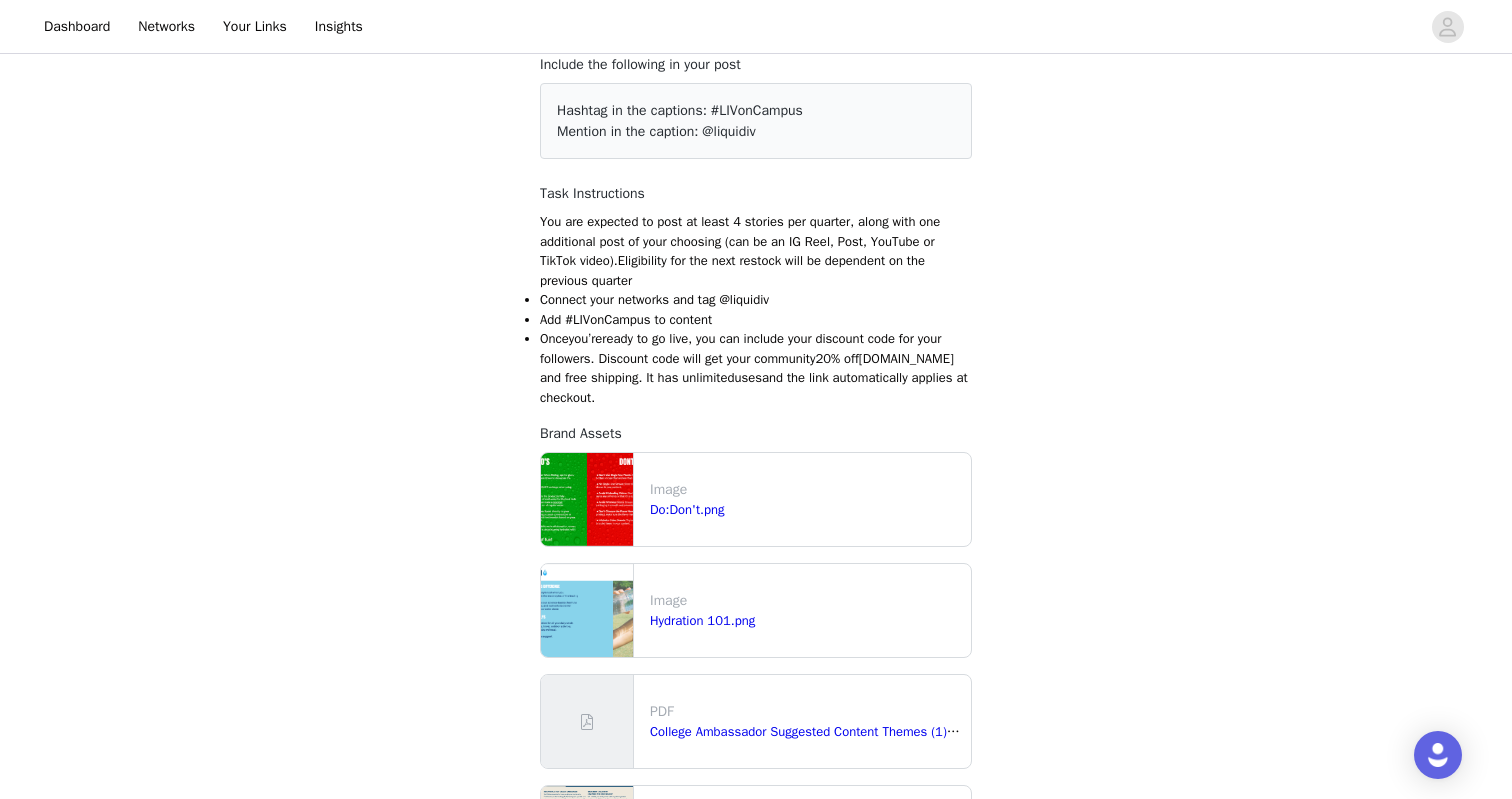 click on "You are expected to post at least 4 stories per quarter, along with one additional post of your choosing (can be an IG Reel, Post, YouTube or TikTok video).  Eligibility for the next restock will be dependent on the previous quarter" at bounding box center (740, 251) 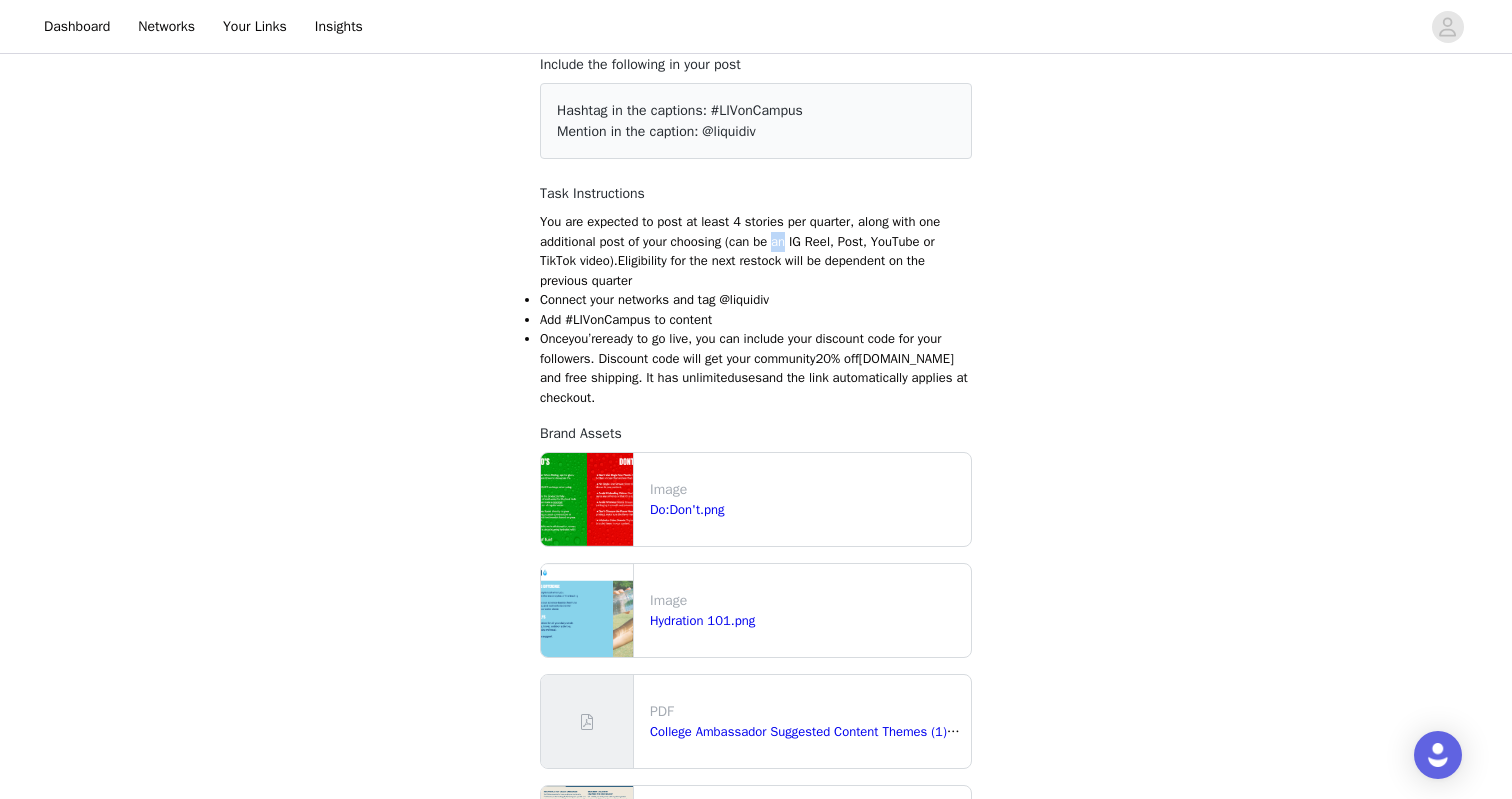 click on "You are expected to post at least 4 stories per quarter, along with one additional post of your choosing (can be an IG Reel, Post, YouTube or TikTok video).  Eligibility for the next restock will be dependent on the previous quarter" at bounding box center (740, 251) 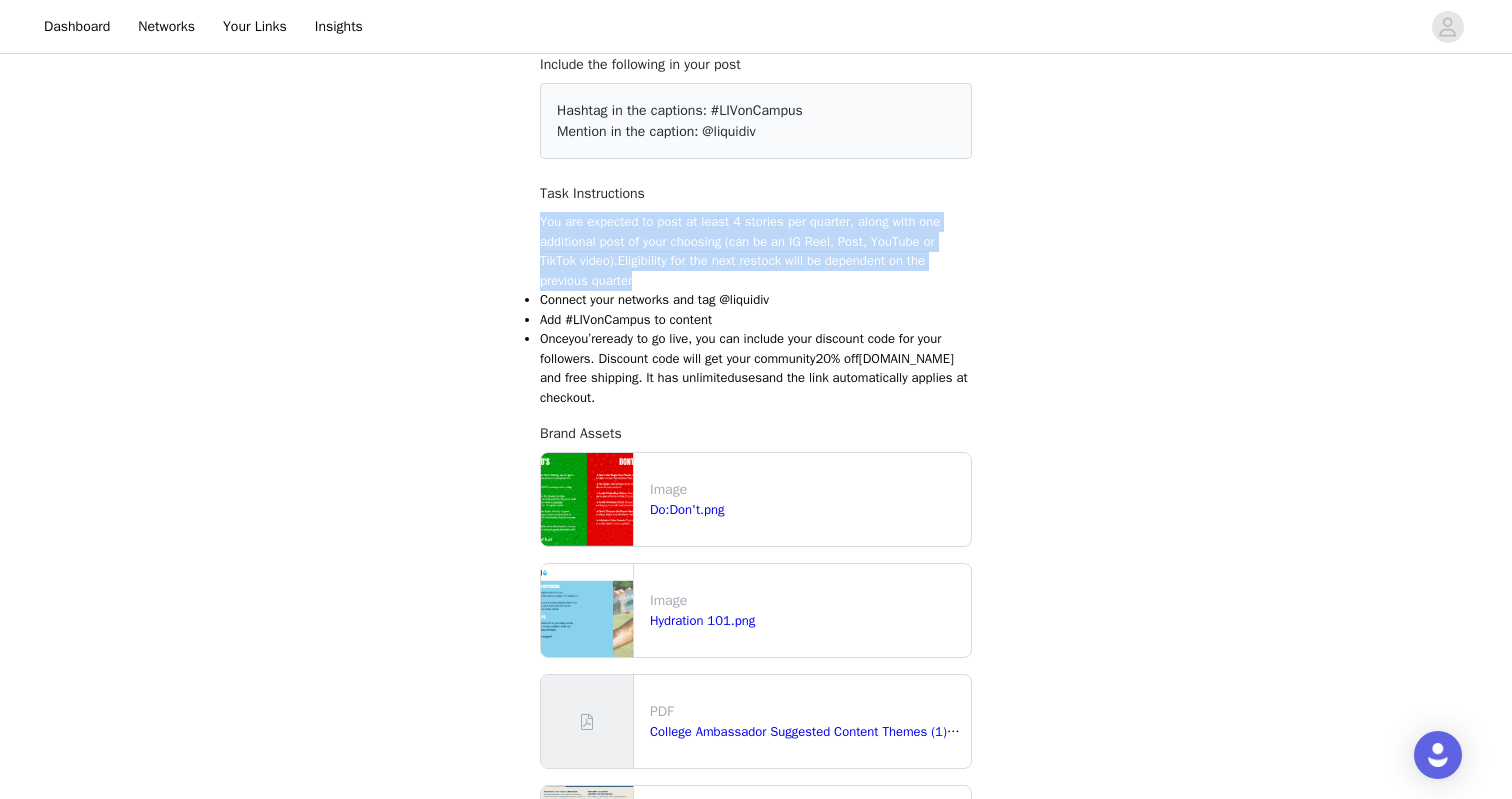 click on "You are expected to post at least 4 stories per quarter, along with one additional post of your choosing (can be an IG Reel, Post, YouTube or TikTok video).  Eligibility for the next restock will be dependent on the previous quarter" at bounding box center (740, 251) 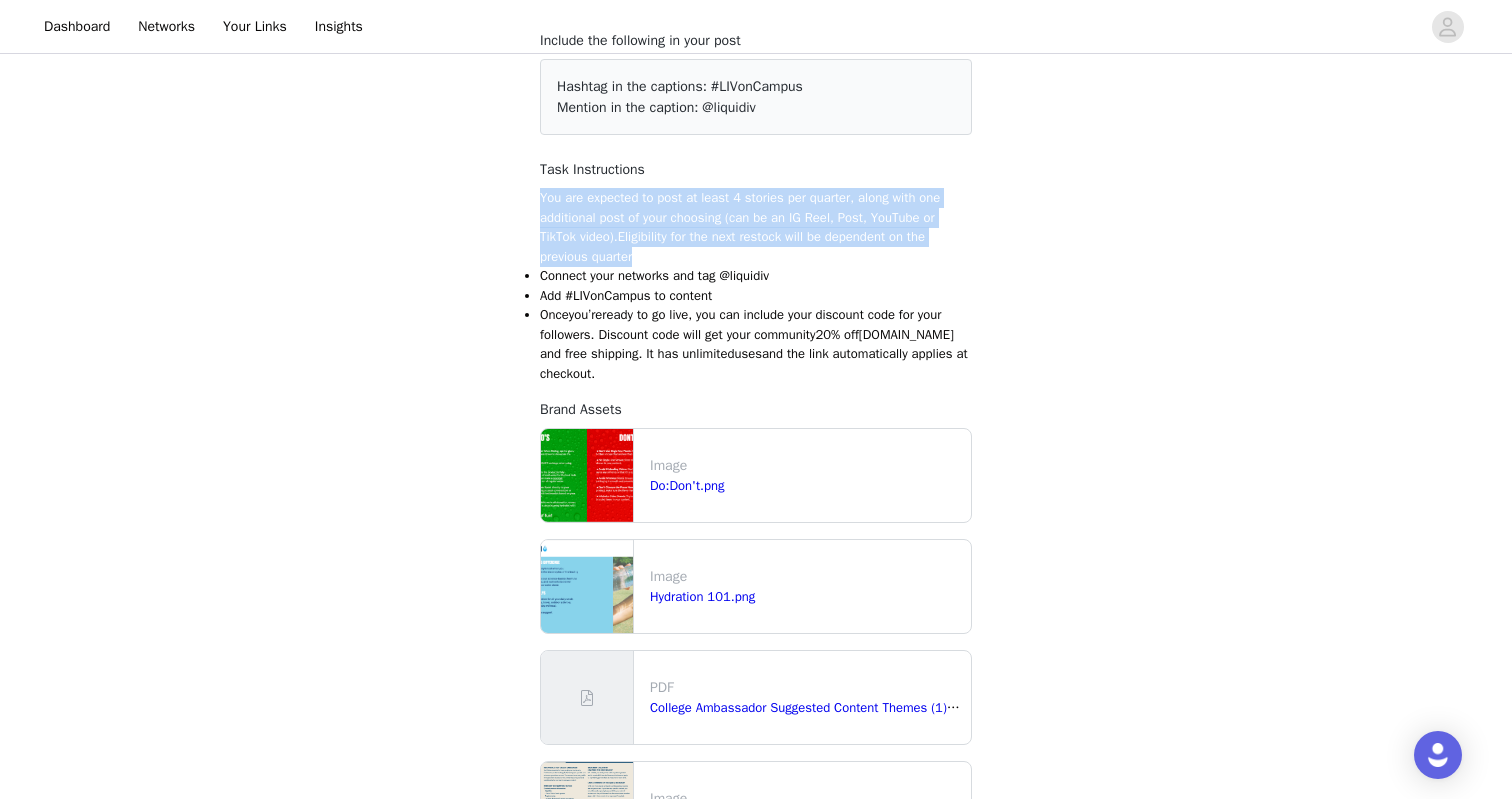 scroll, scrollTop: 173, scrollLeft: 0, axis: vertical 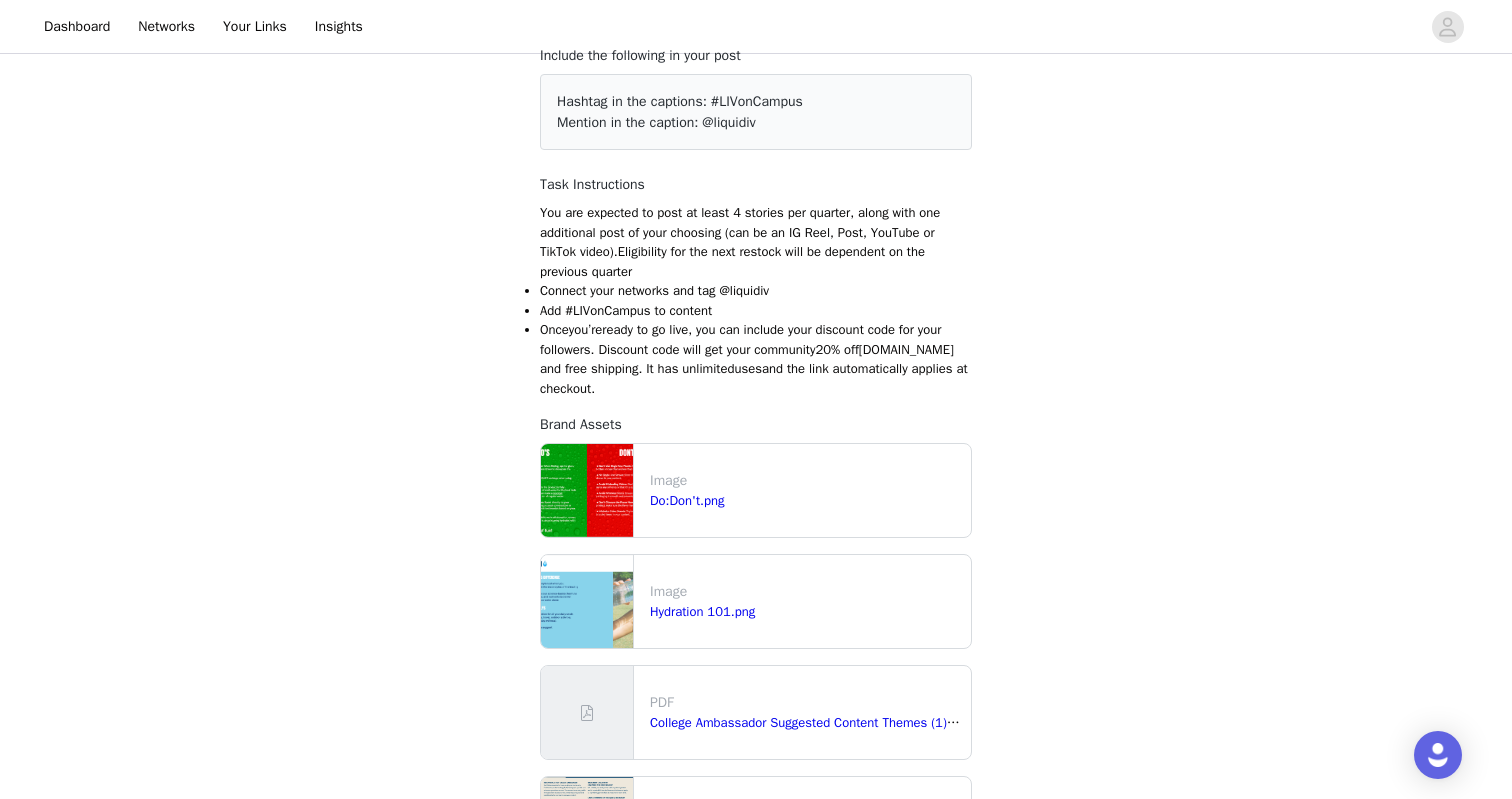 click on "Connect your networks and tag @liquidiv" at bounding box center (756, 291) 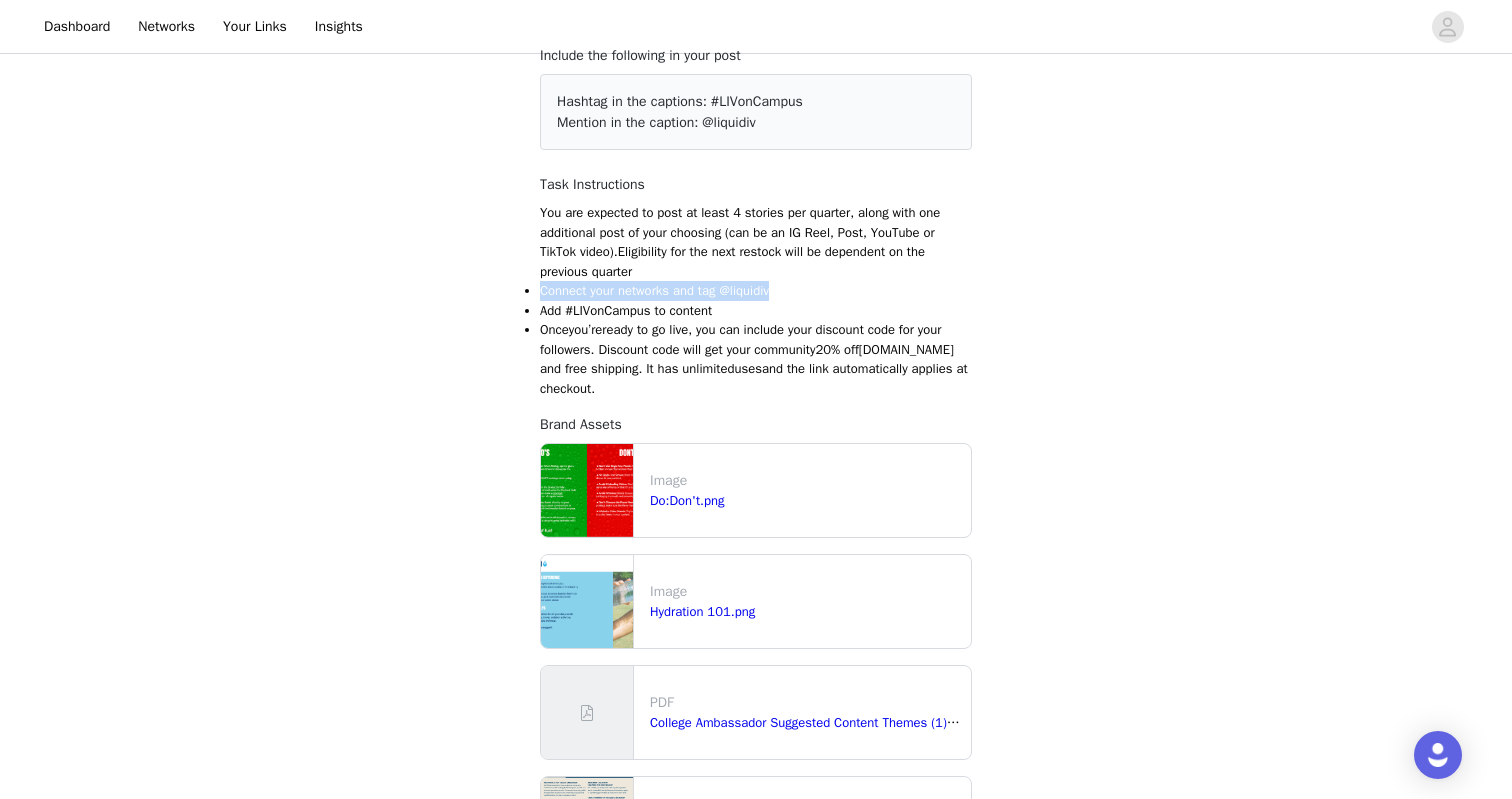 click on "Connect your networks and tag @liquidiv" at bounding box center [756, 291] 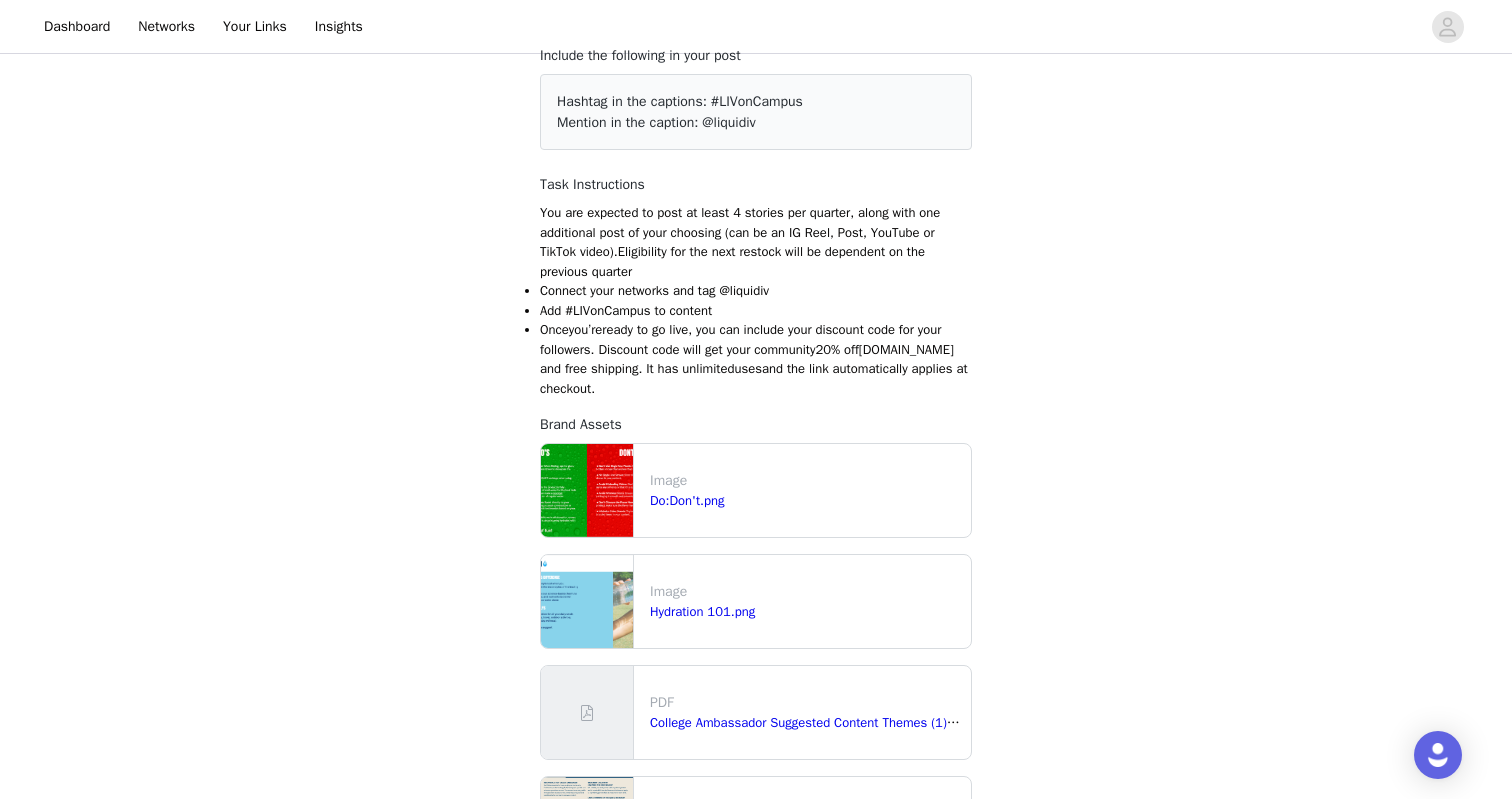 click on "You are expected to post at least 4 stories per quarter, along with one additional post of your choosing (can be an IG Reel, Post, YouTube or TikTok video).  Eligibility for the next restock will be dependent on the previous quarter" at bounding box center [756, 242] 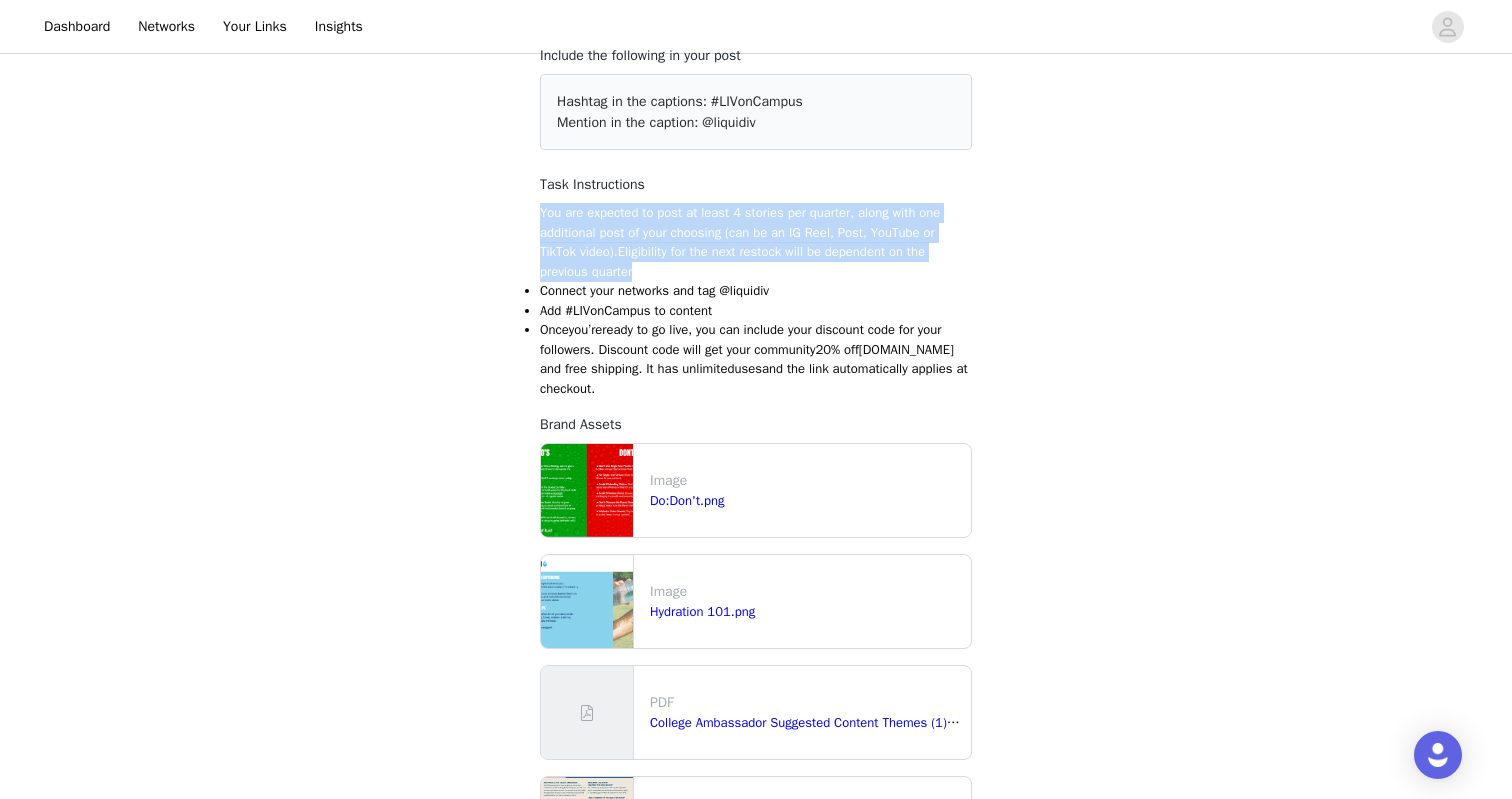click on "You are expected to post at least 4 stories per quarter, along with one additional post of your choosing (can be an IG Reel, Post, YouTube or TikTok video).  Eligibility for the next restock will be dependent on the previous quarter" at bounding box center (756, 242) 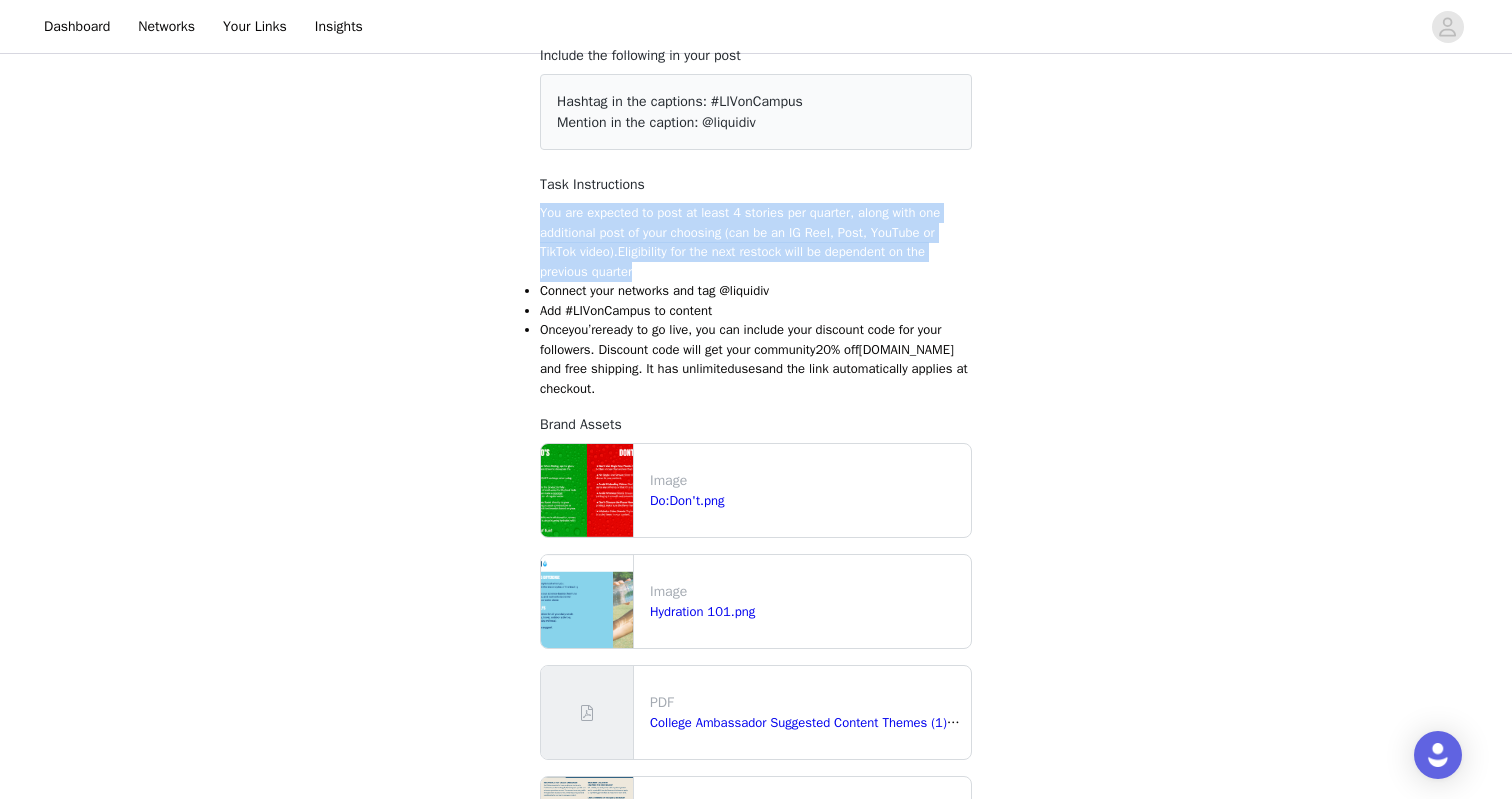 scroll, scrollTop: 0, scrollLeft: 0, axis: both 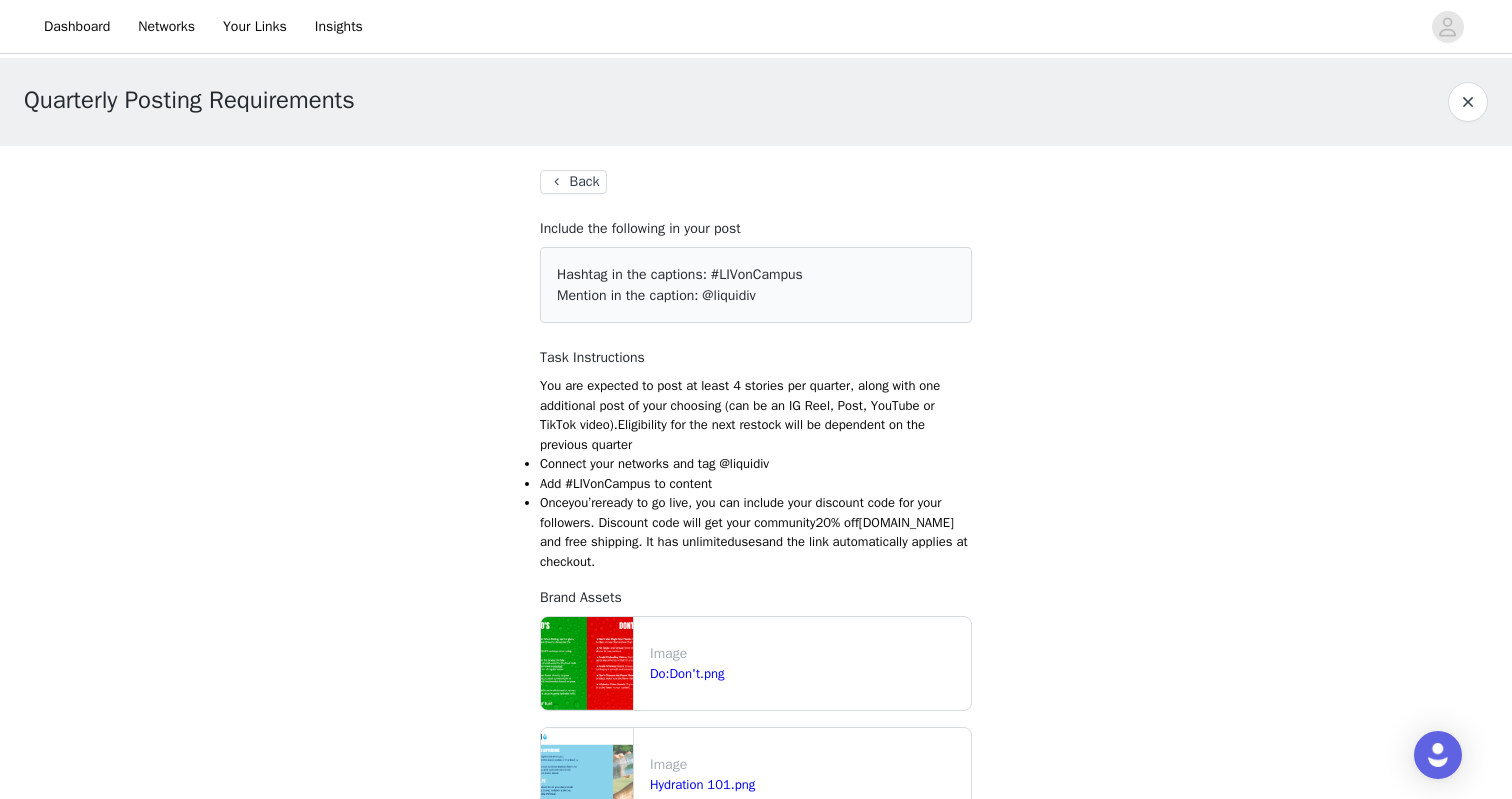 click on "Back   Include the following in your post    Hashtag in the captions:    #LIVonCampus    Mention in the caption:    @liquidiv       Task Instructions   You are expected to post at least 4 stories per quarter, along with one additional post of your choosing (can be an IG Reel, Post, YouTube or TikTok video).  Eligibility for the next restock will be dependent on the previous quarter
Connect your networks and tag @liquidiv
Add #LIVonCampus to content
Once  you’re  ready to go live, you can include your discount code for your followers. Discount code will get your community  20% off  [DOMAIN_NAME] and free shipping . It has unlimited  uses  and the link automatically applies at checkout.
Brand Assets     Image   Do:Don't.png           Image   Hydration 101.png           PDF   College Ambassador Suggested Content Themes (1).pdf           Image   College Ambassador-FAQ.jpg           Your Tasks     Optional Tasks     IG Reel (Optional)   Deliver   YouTube Video (Optional)   Deliver" at bounding box center [756, 777] 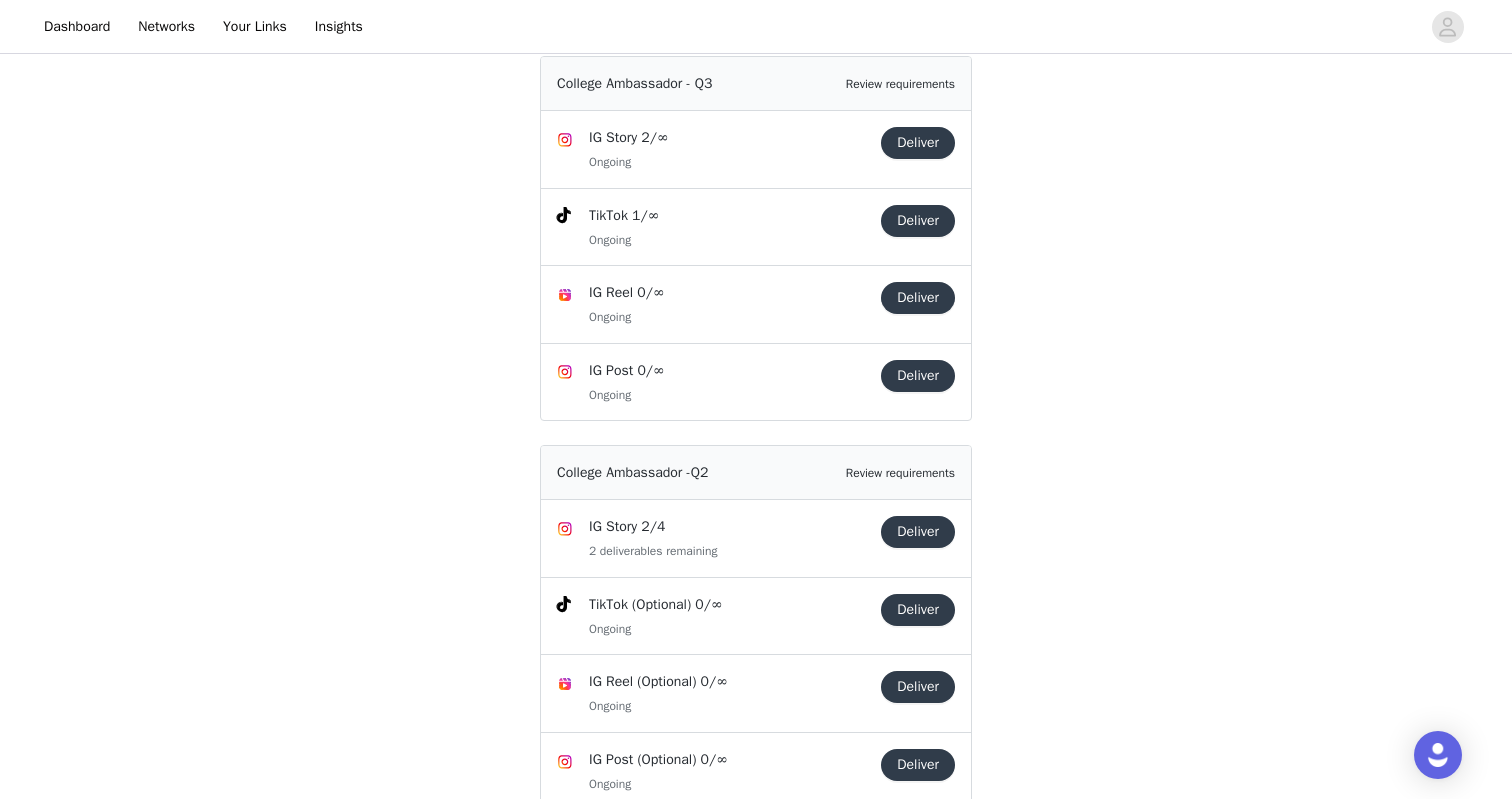 scroll, scrollTop: 213, scrollLeft: 0, axis: vertical 